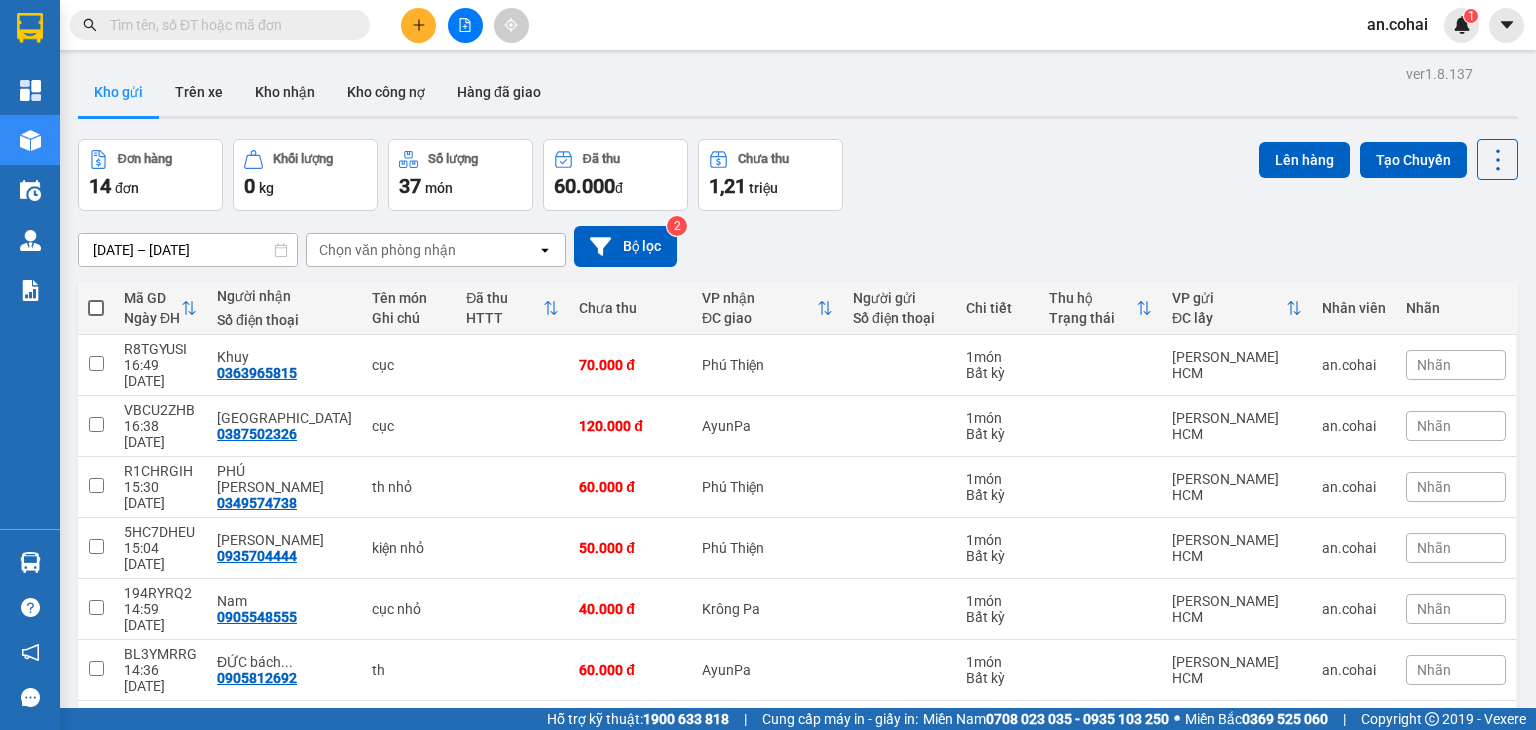 scroll, scrollTop: 0, scrollLeft: 0, axis: both 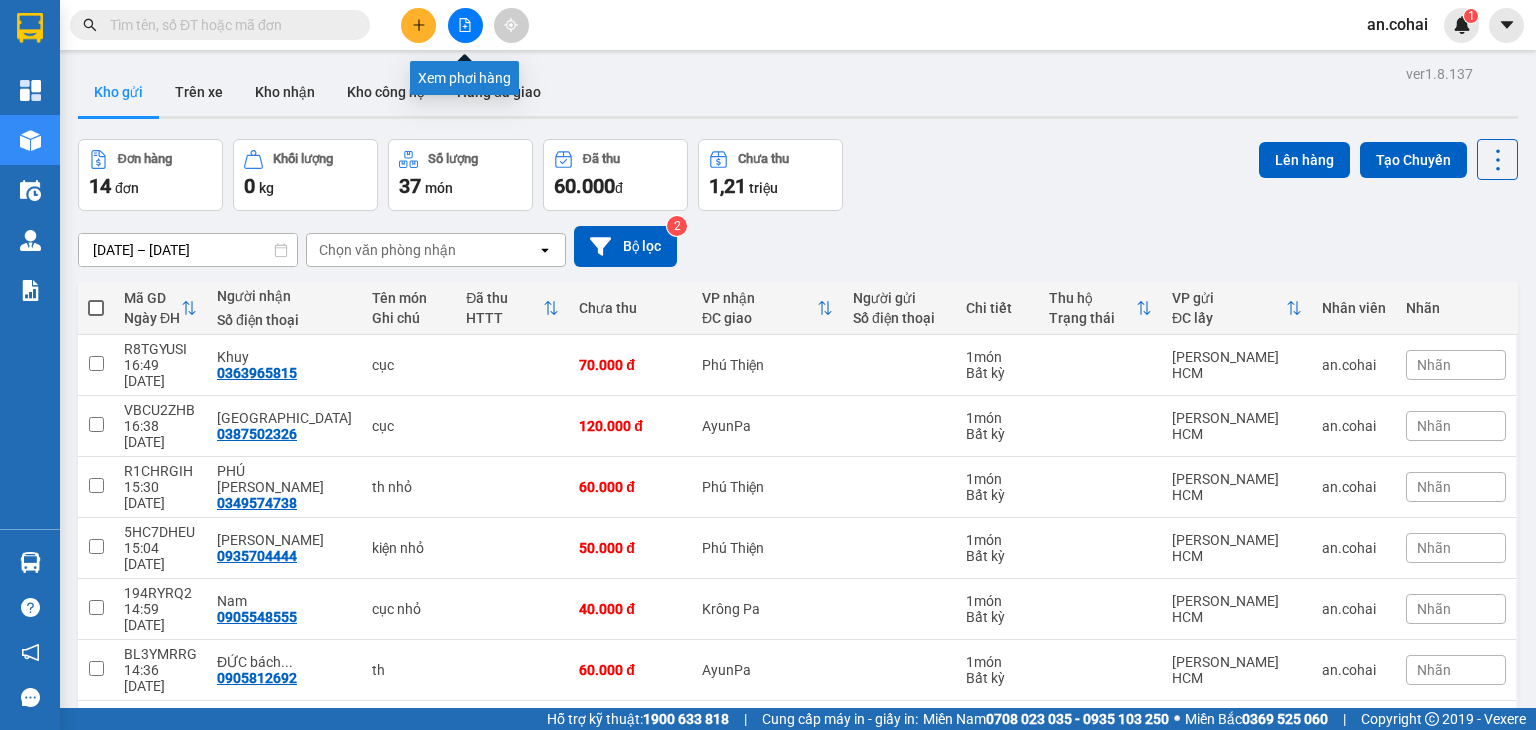 click at bounding box center (465, 25) 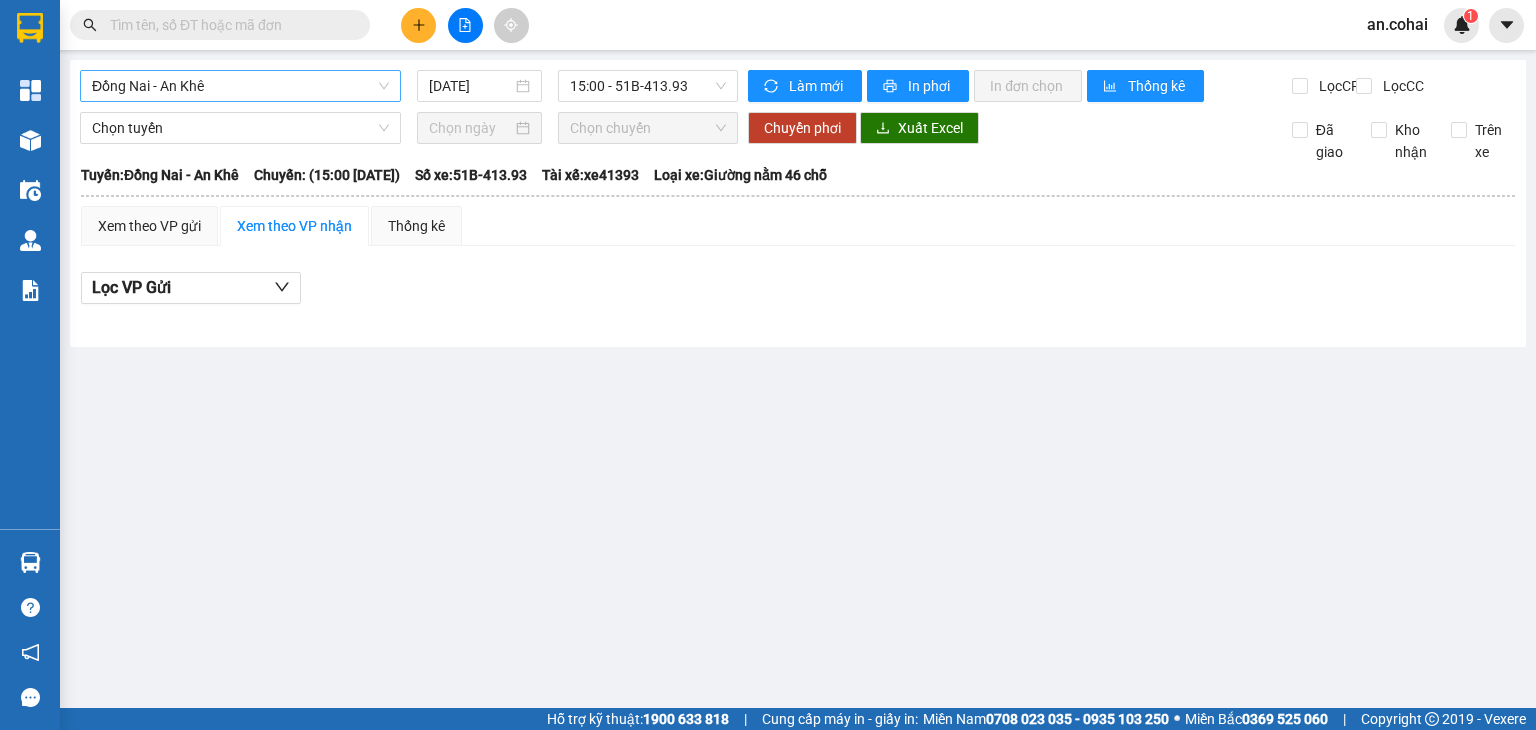 click on "Đồng Nai - An Khê" at bounding box center [240, 86] 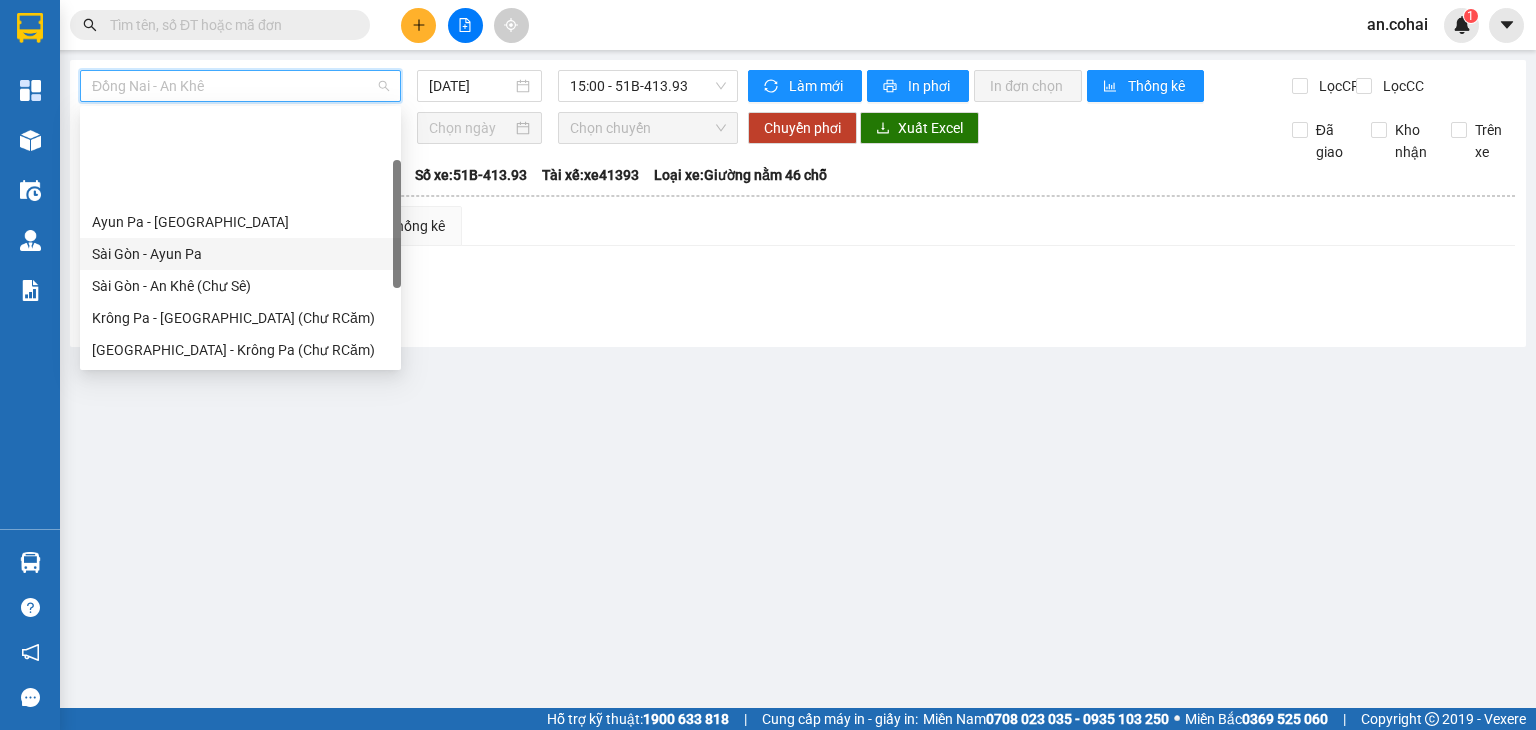 scroll, scrollTop: 100, scrollLeft: 0, axis: vertical 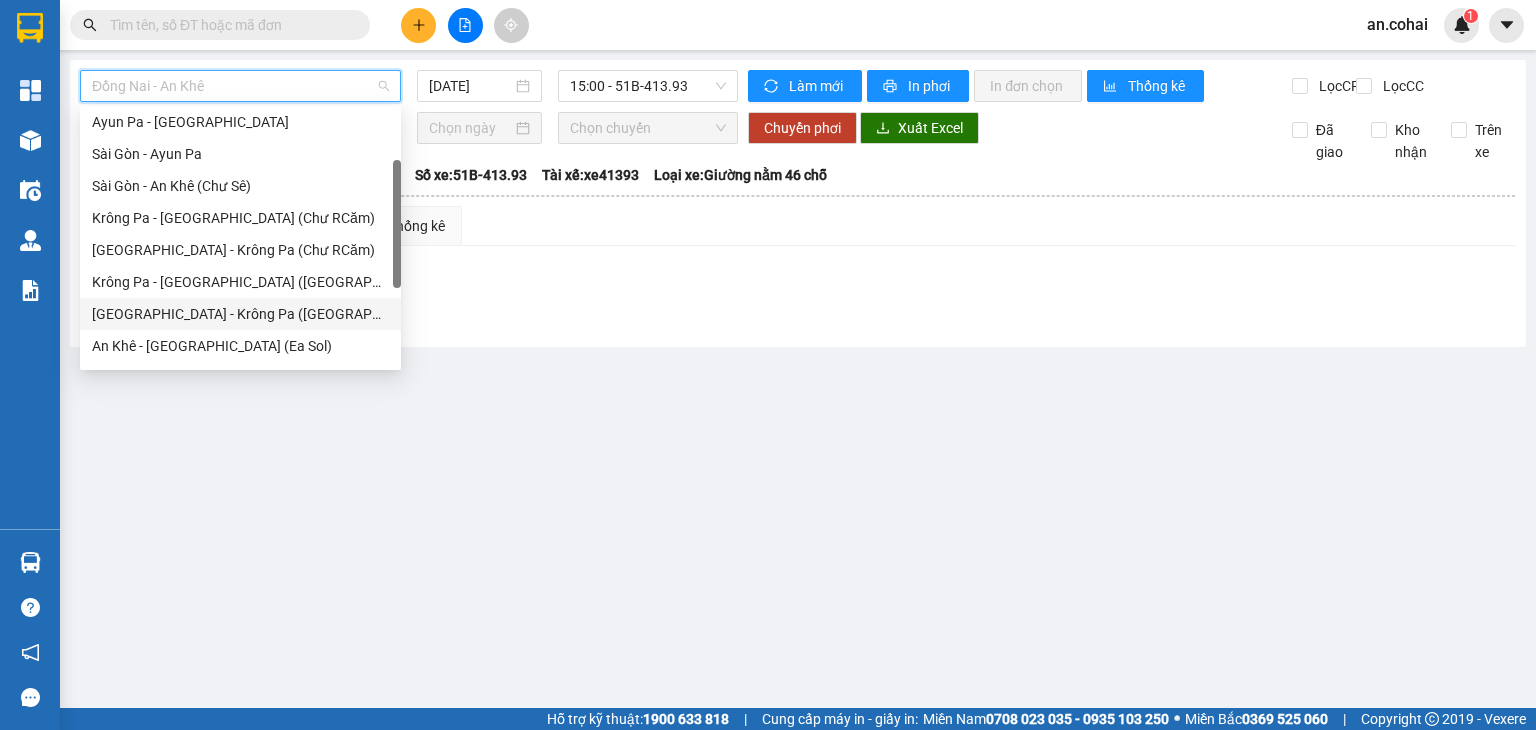 click on "[GEOGRAPHIC_DATA] - Krông Pa ([GEOGRAPHIC_DATA])" at bounding box center [240, 314] 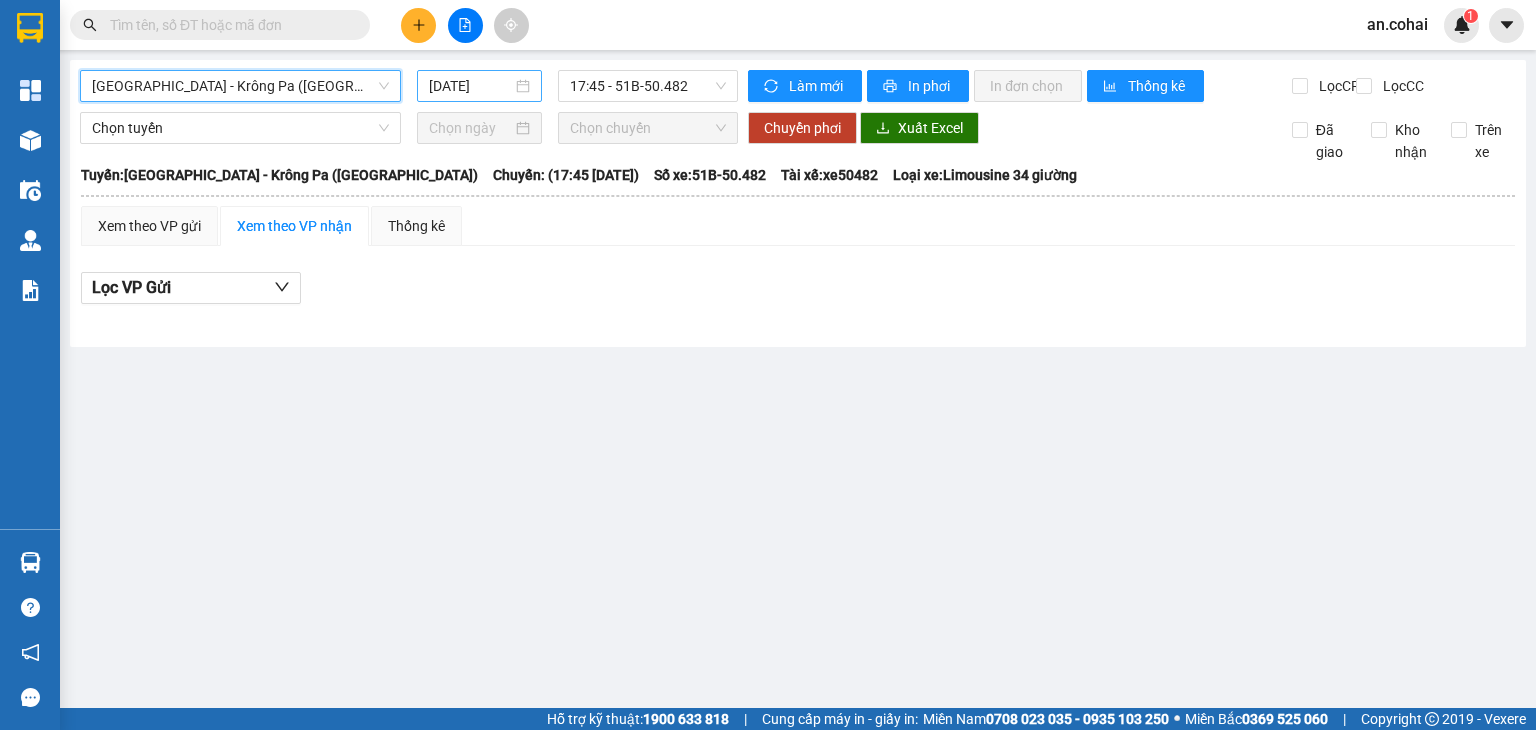 click on "[DATE]" at bounding box center (470, 86) 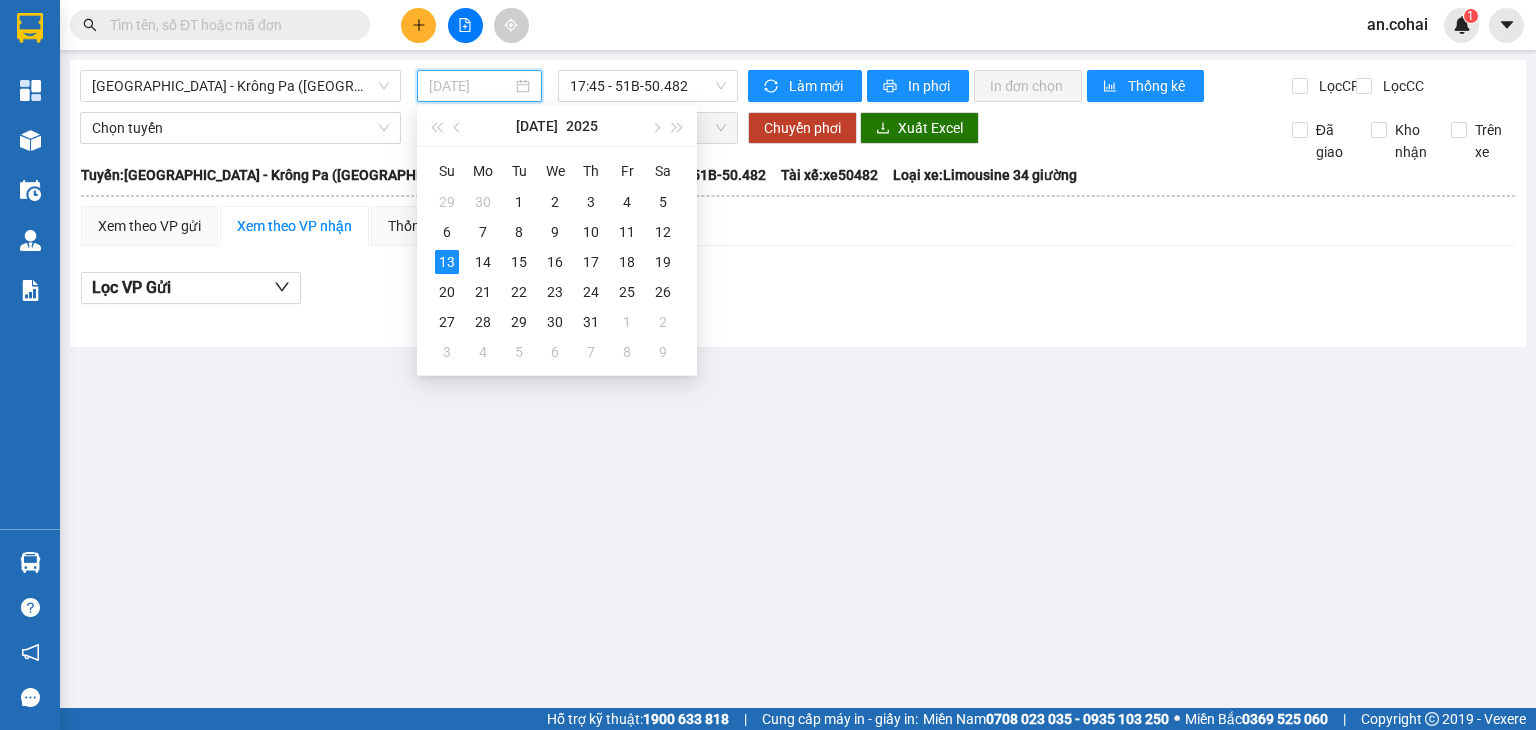 drag, startPoint x: 658, startPoint y: 233, endPoint x: 680, endPoint y: 136, distance: 99.46356 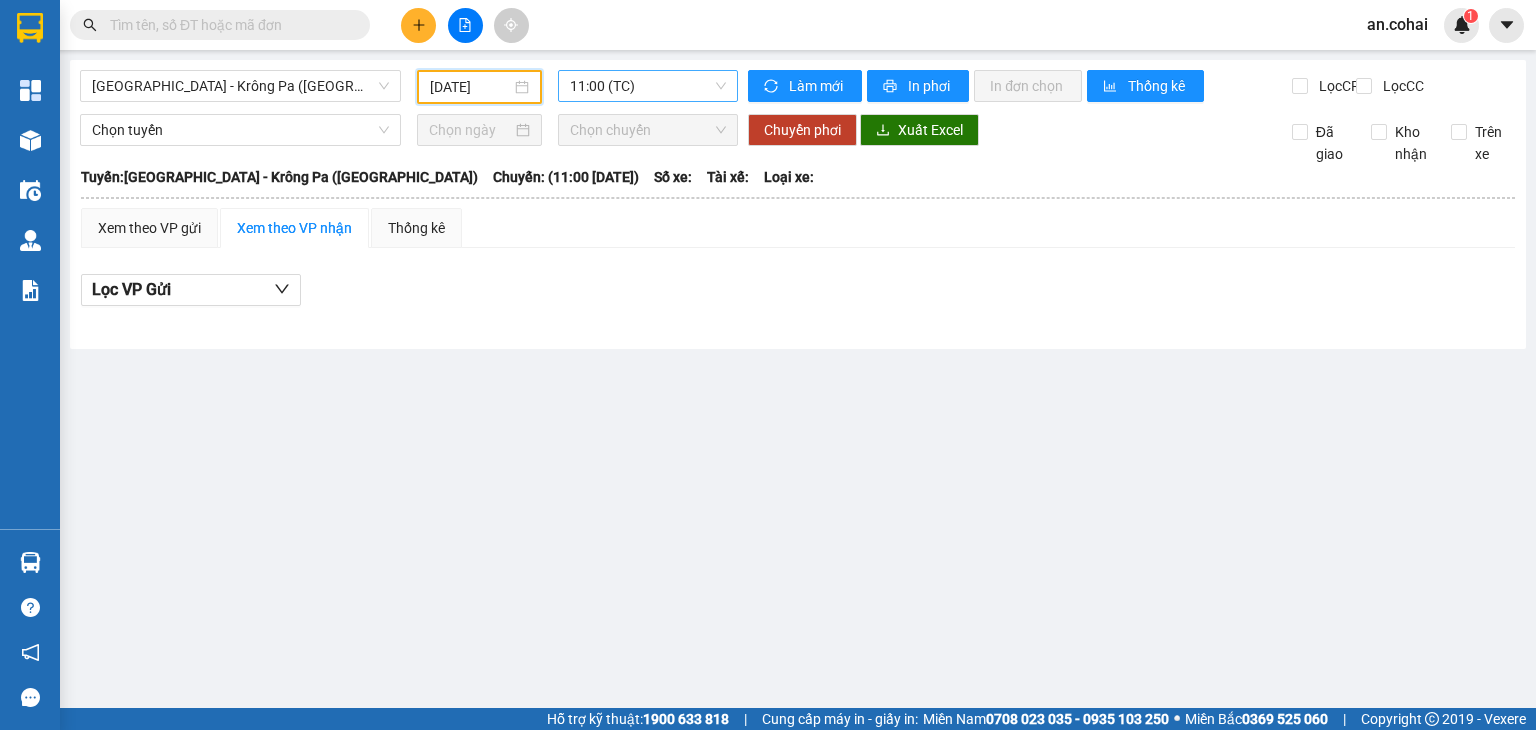 click on "11:00   (TC)" at bounding box center (648, 86) 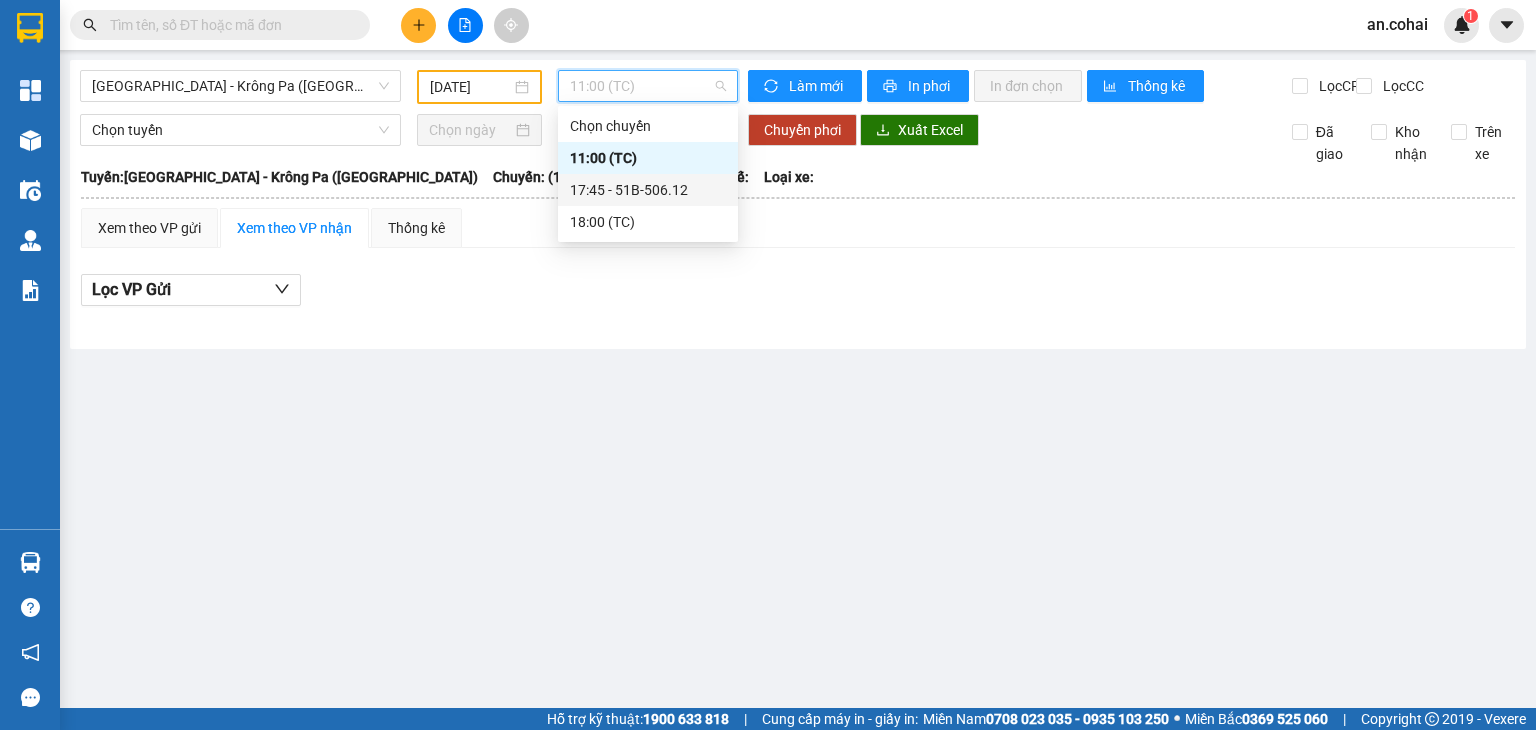 click on "17:45     - 51B-506.12" at bounding box center (648, 190) 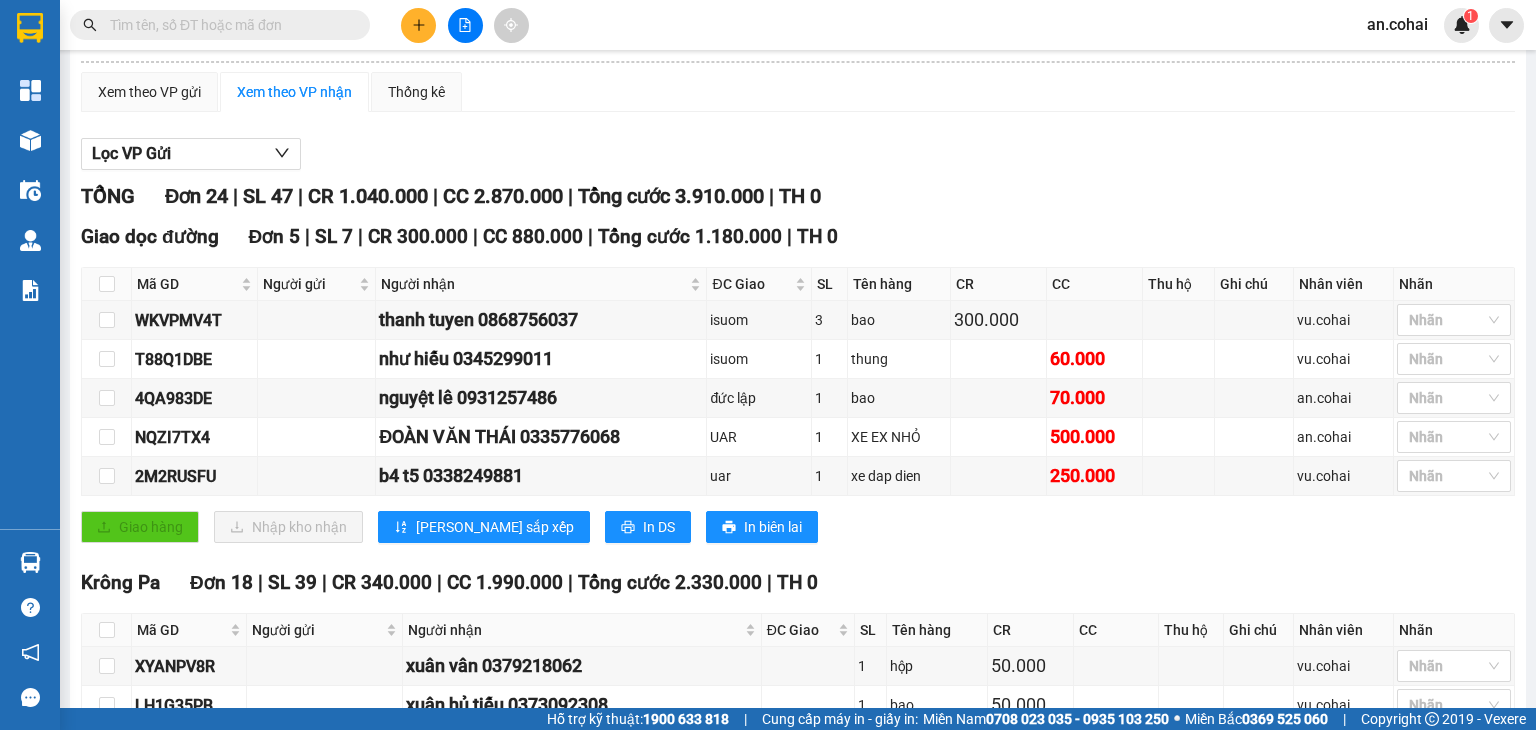 scroll, scrollTop: 68, scrollLeft: 0, axis: vertical 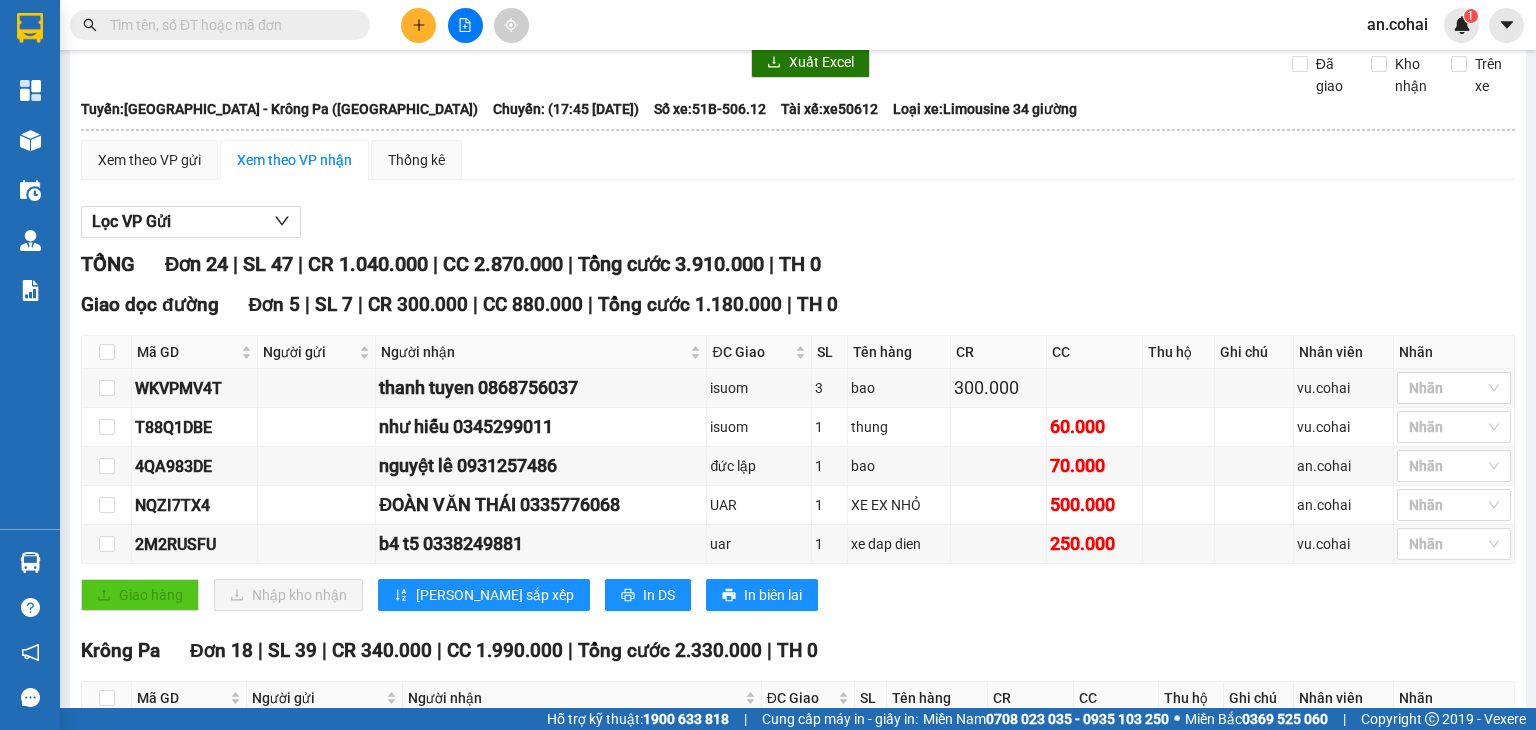 click 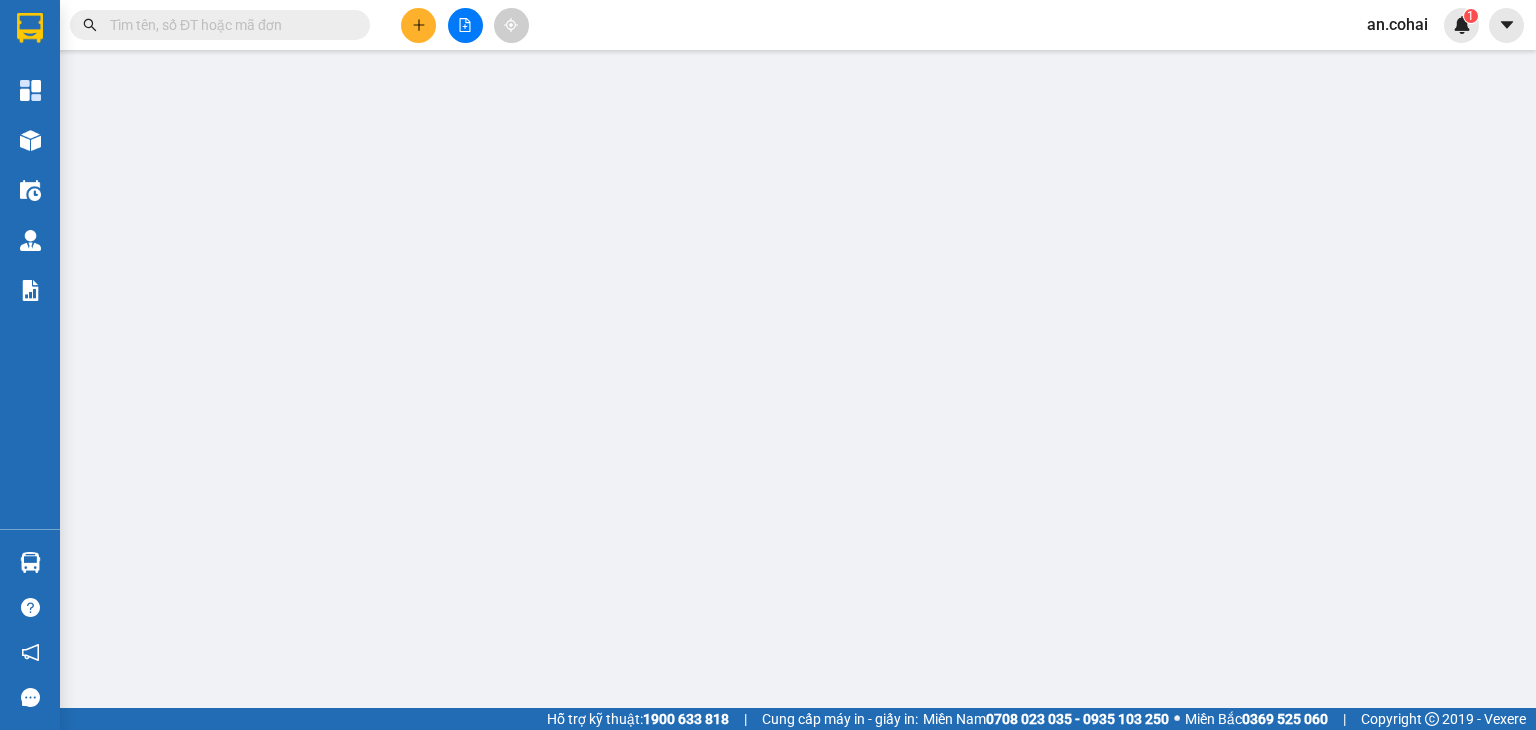 scroll, scrollTop: 0, scrollLeft: 0, axis: both 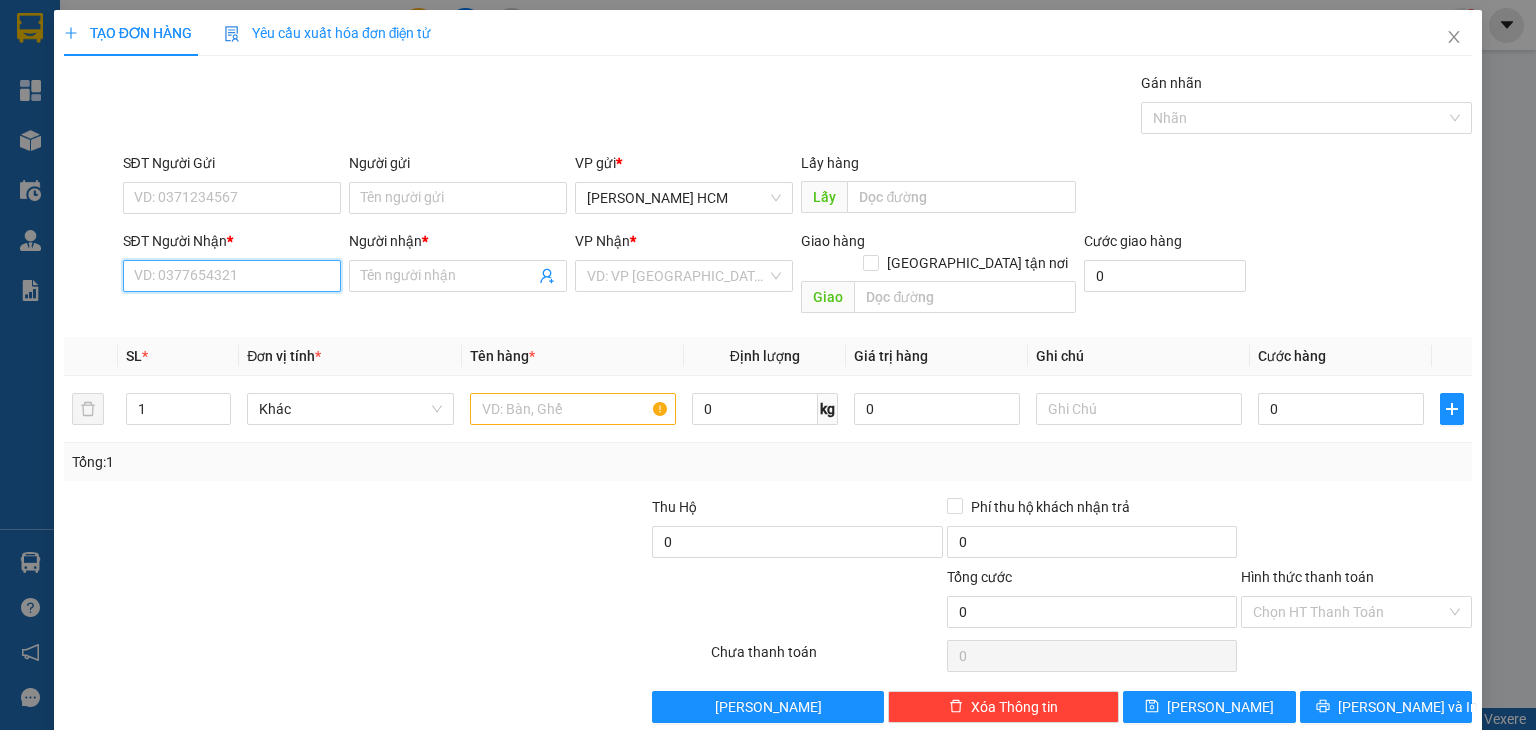 click on "SĐT Người Nhận  *" at bounding box center [232, 276] 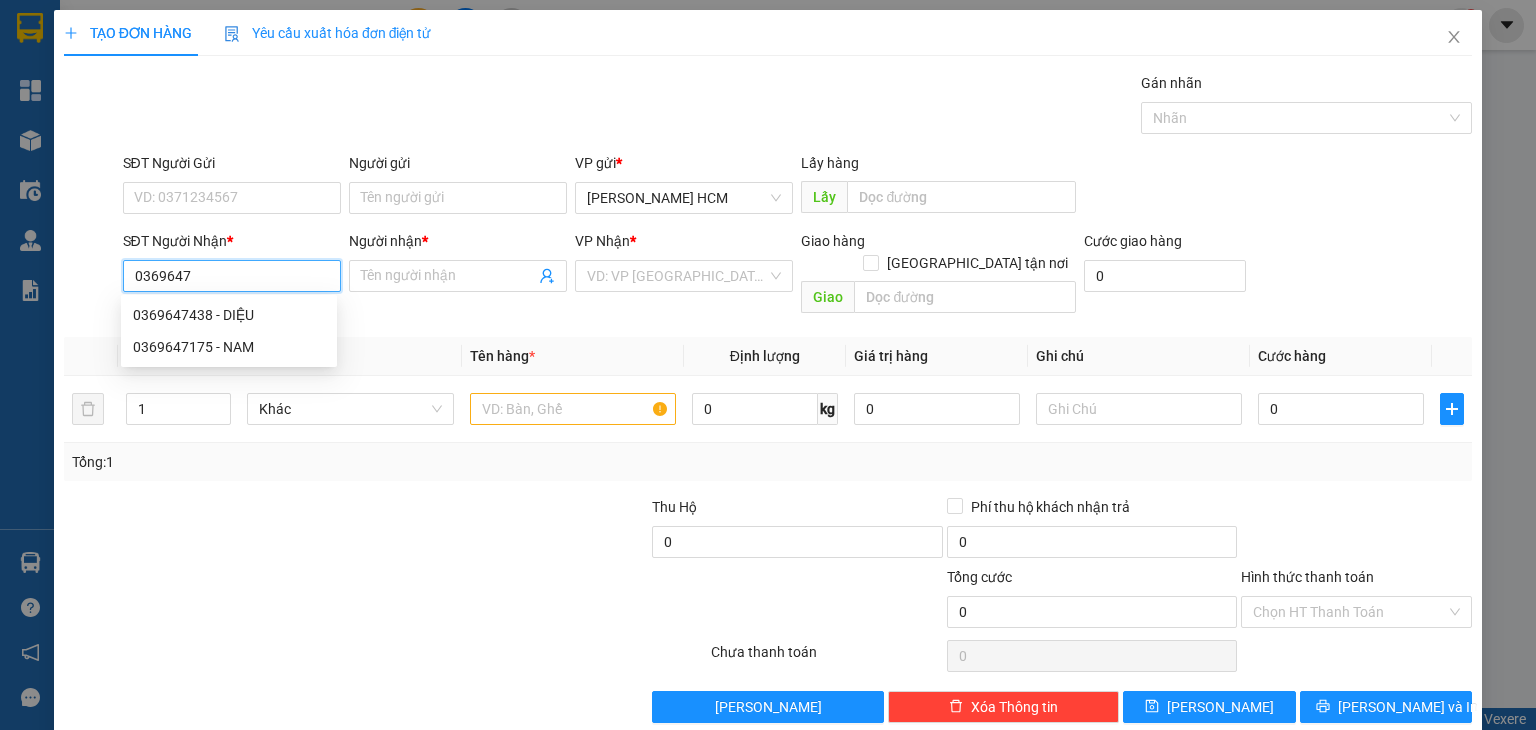 click on "0369647438 - DIỆU" at bounding box center (229, 315) 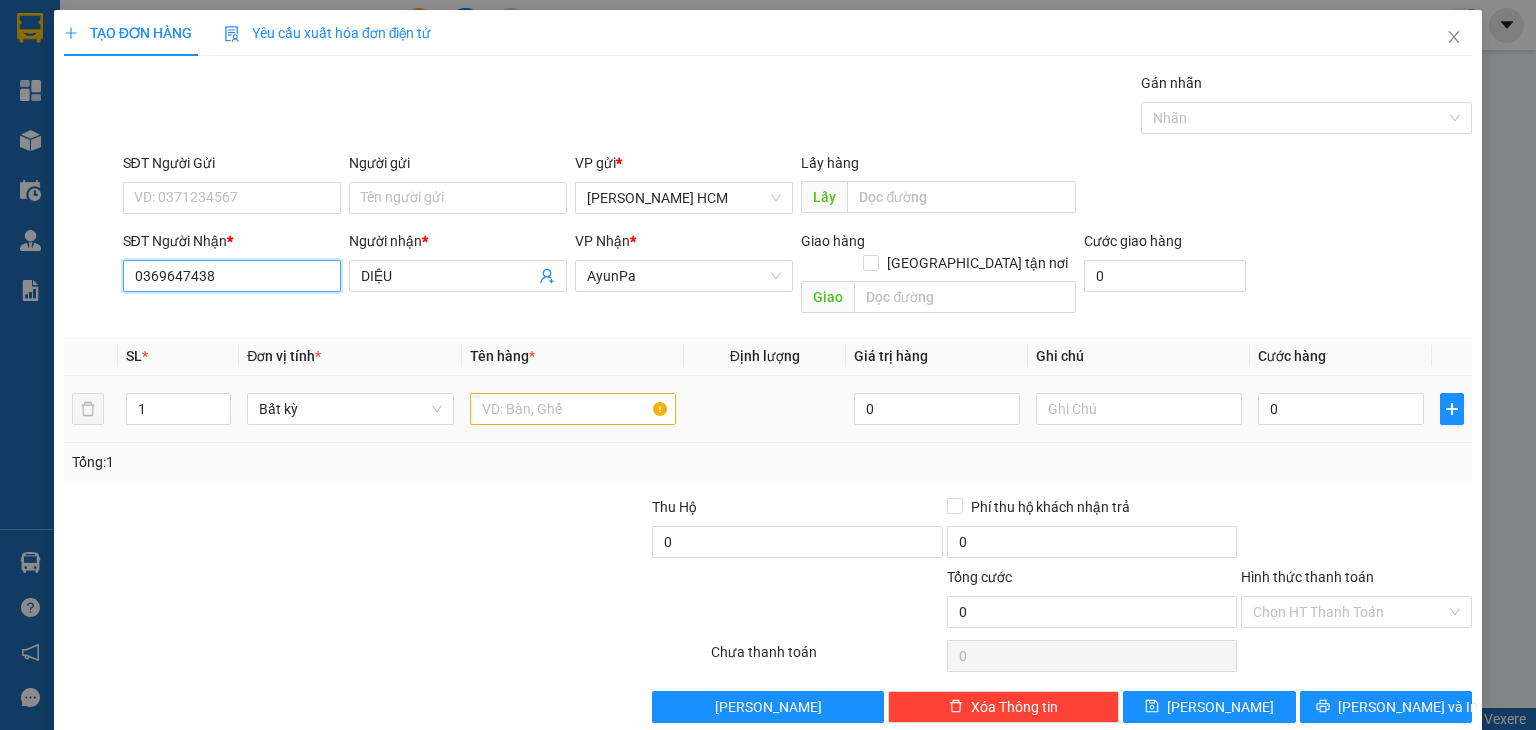 type on "0369647438" 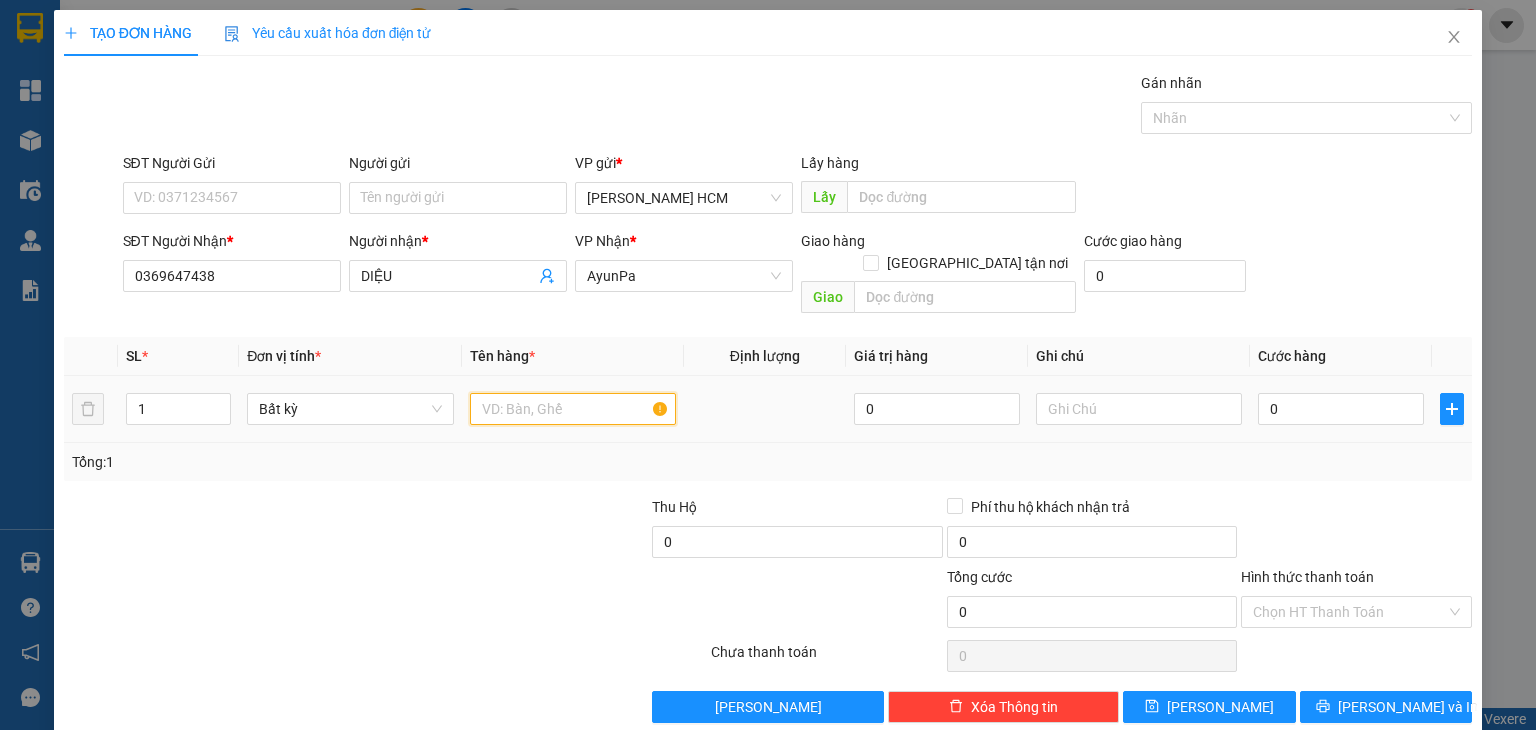 click at bounding box center [573, 409] 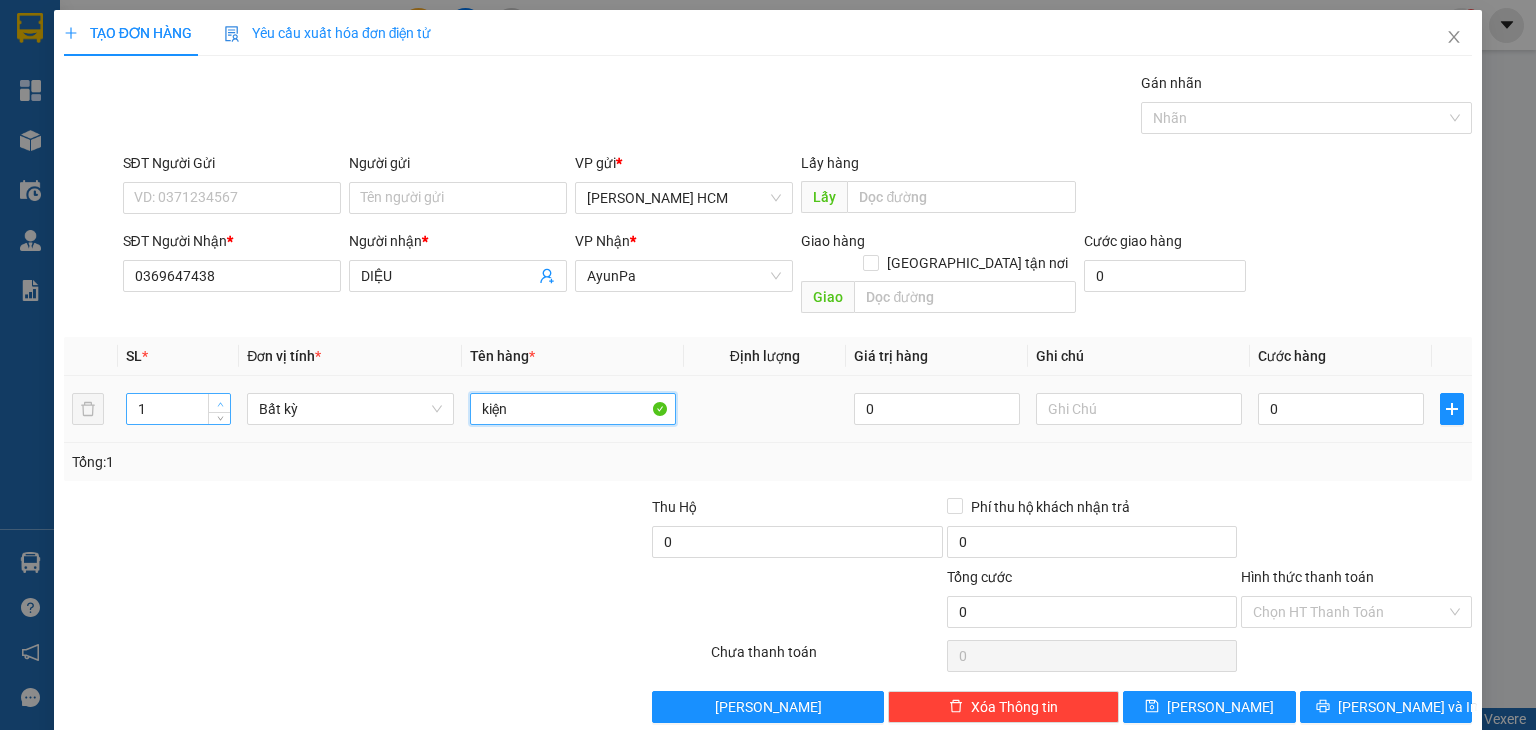 type on "kiện" 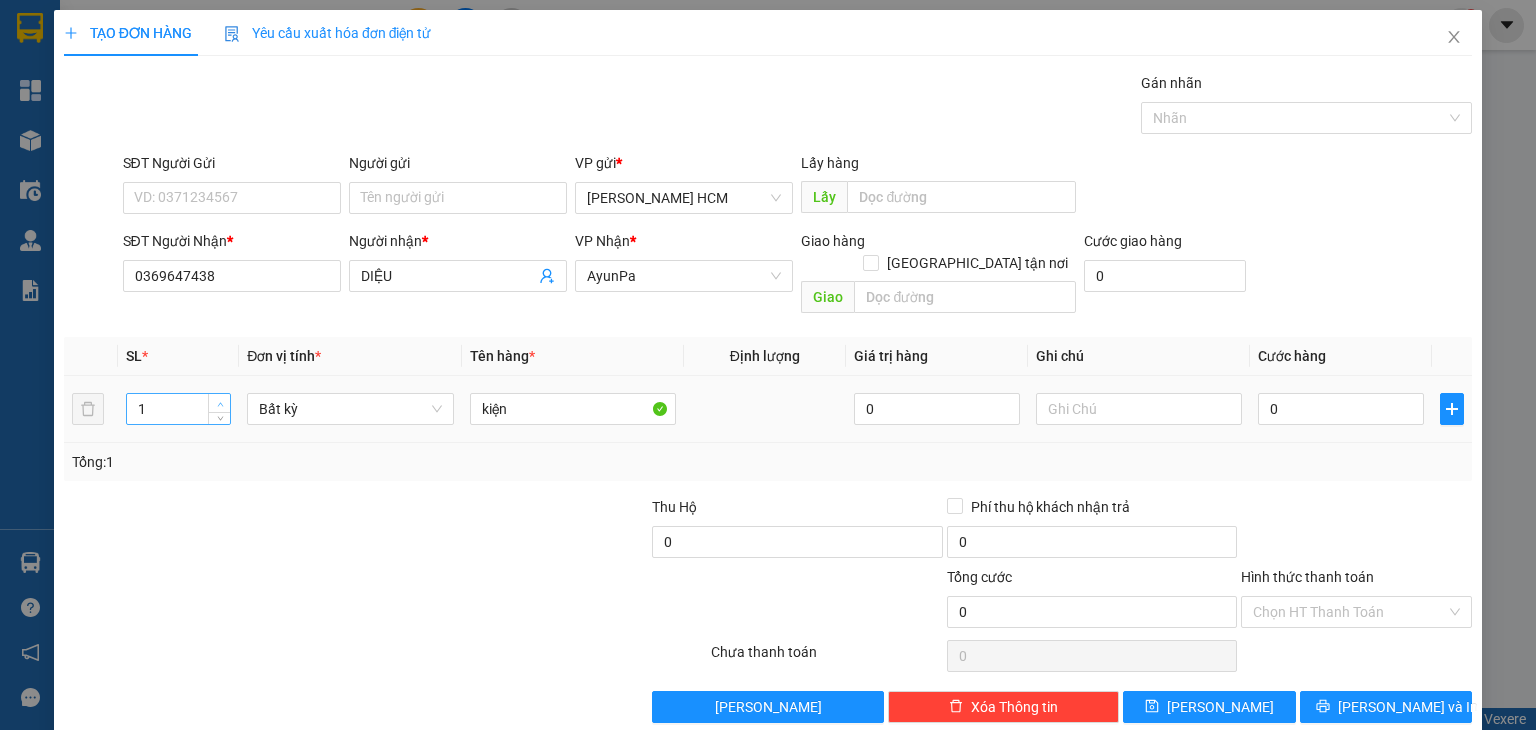 type on "2" 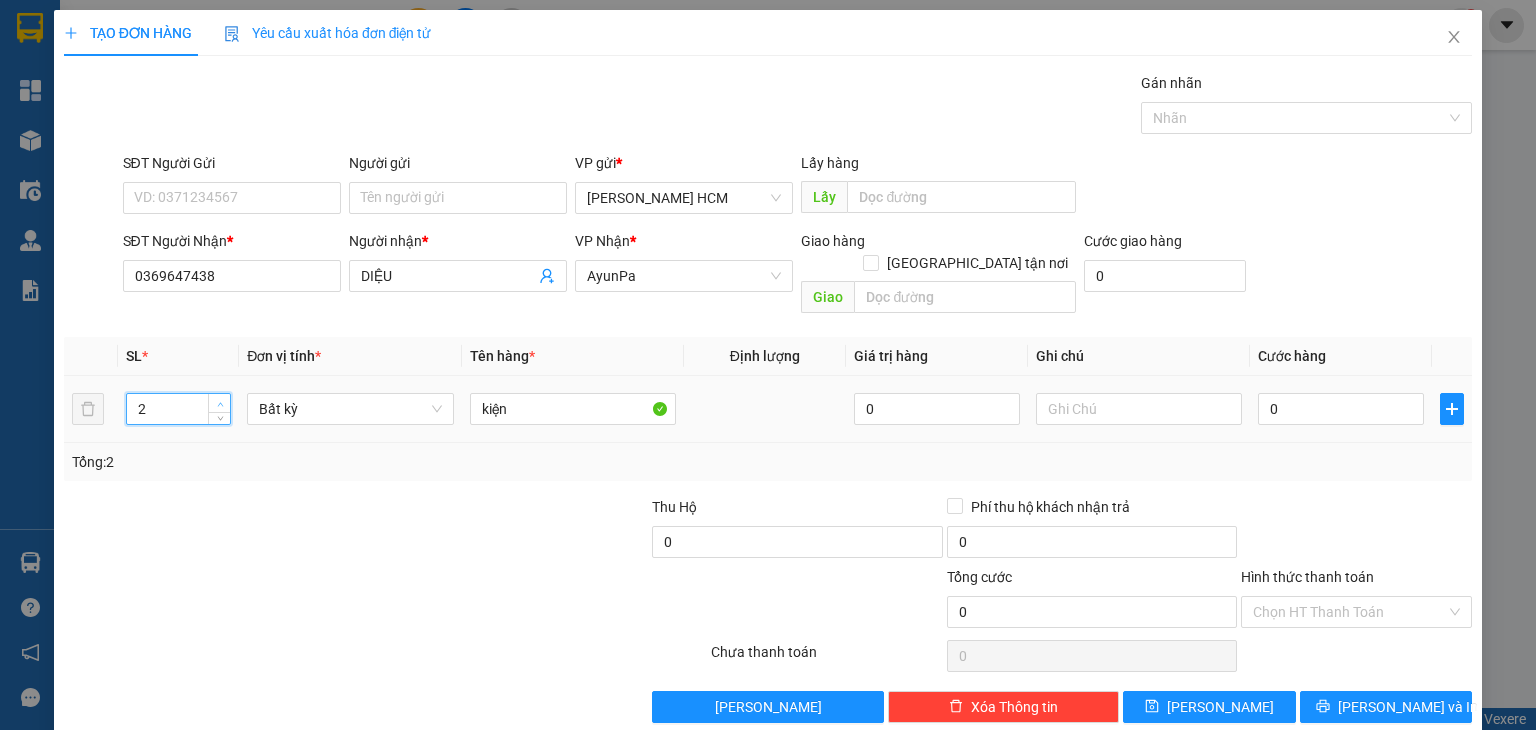 click at bounding box center [219, 403] 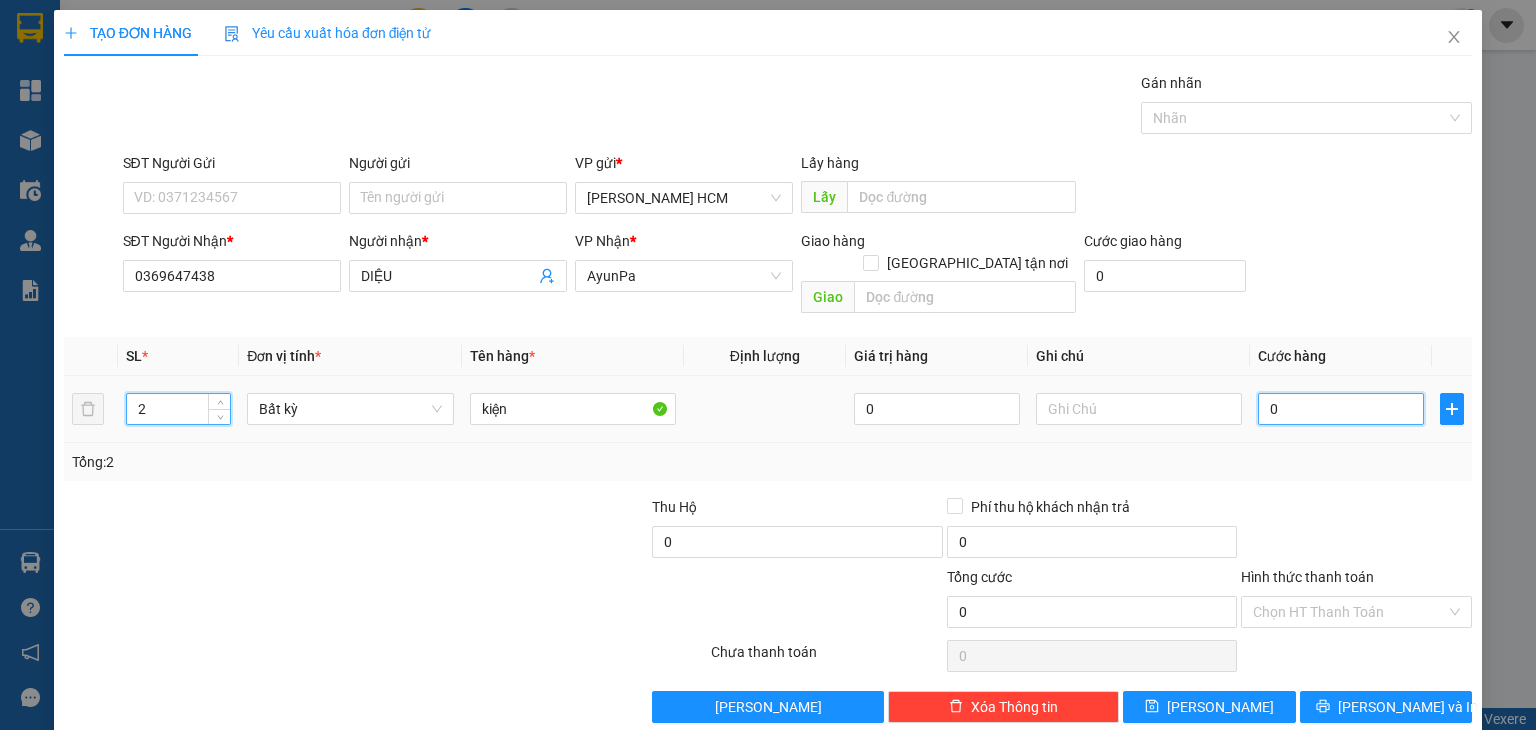 click on "0" at bounding box center [1341, 409] 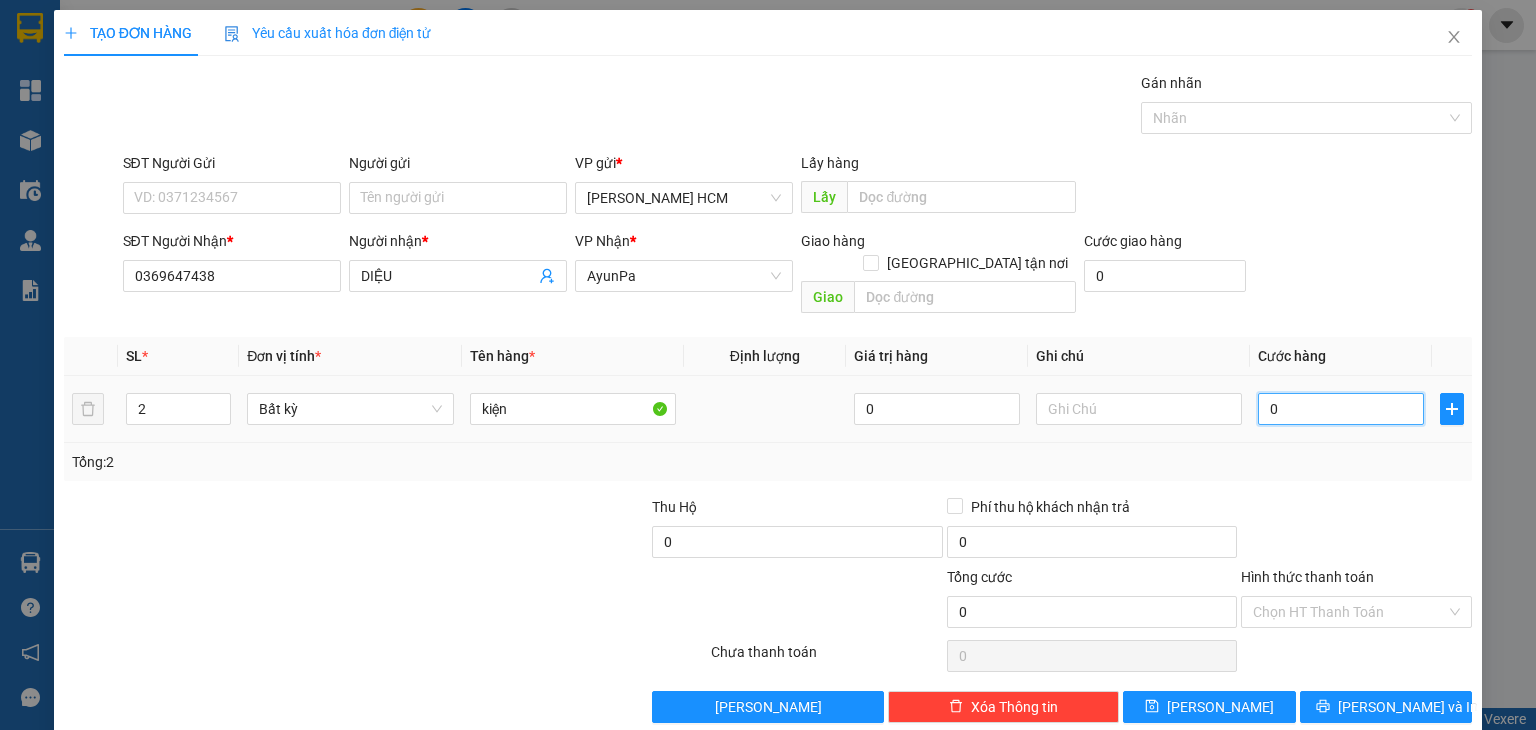 type on "001" 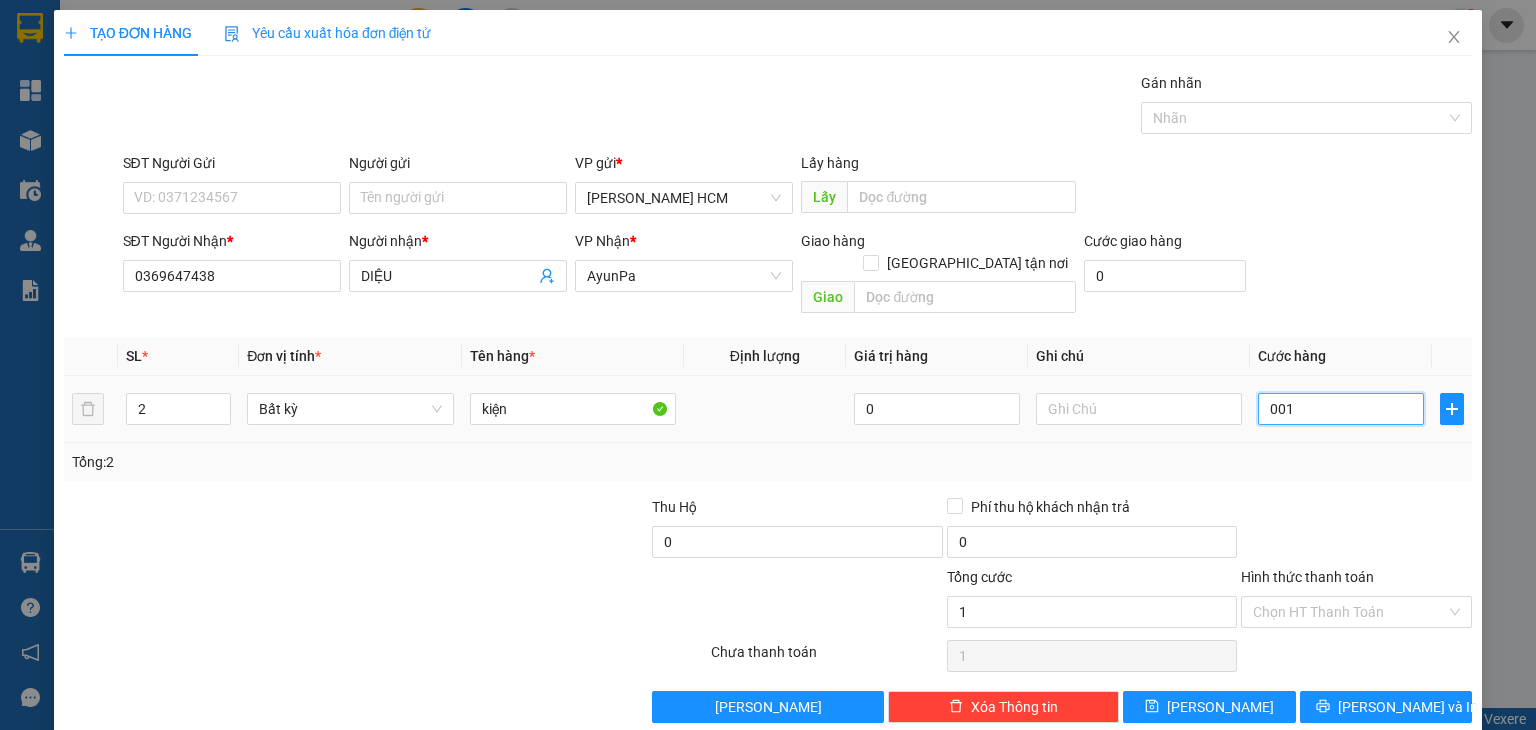 type on "0.012" 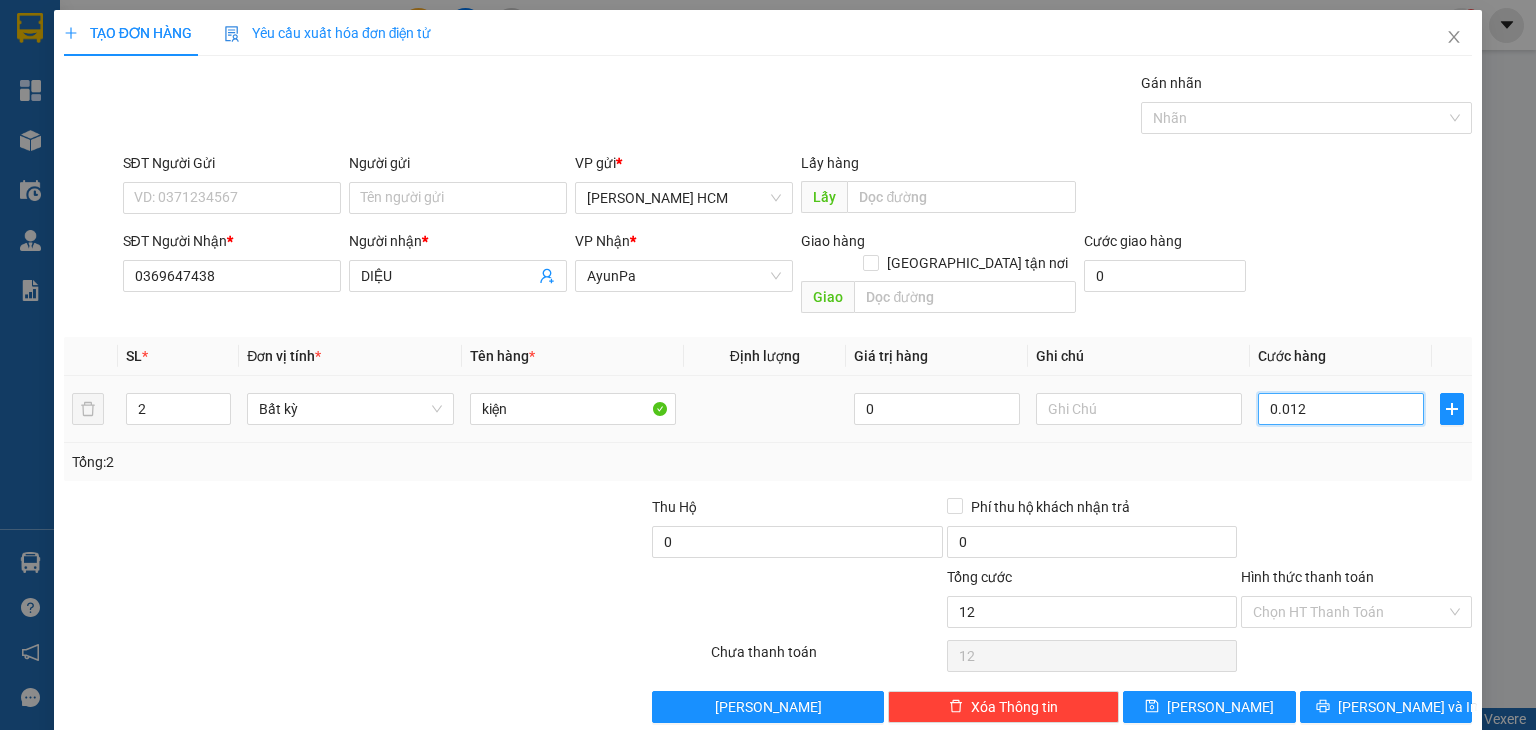 type on "00.120" 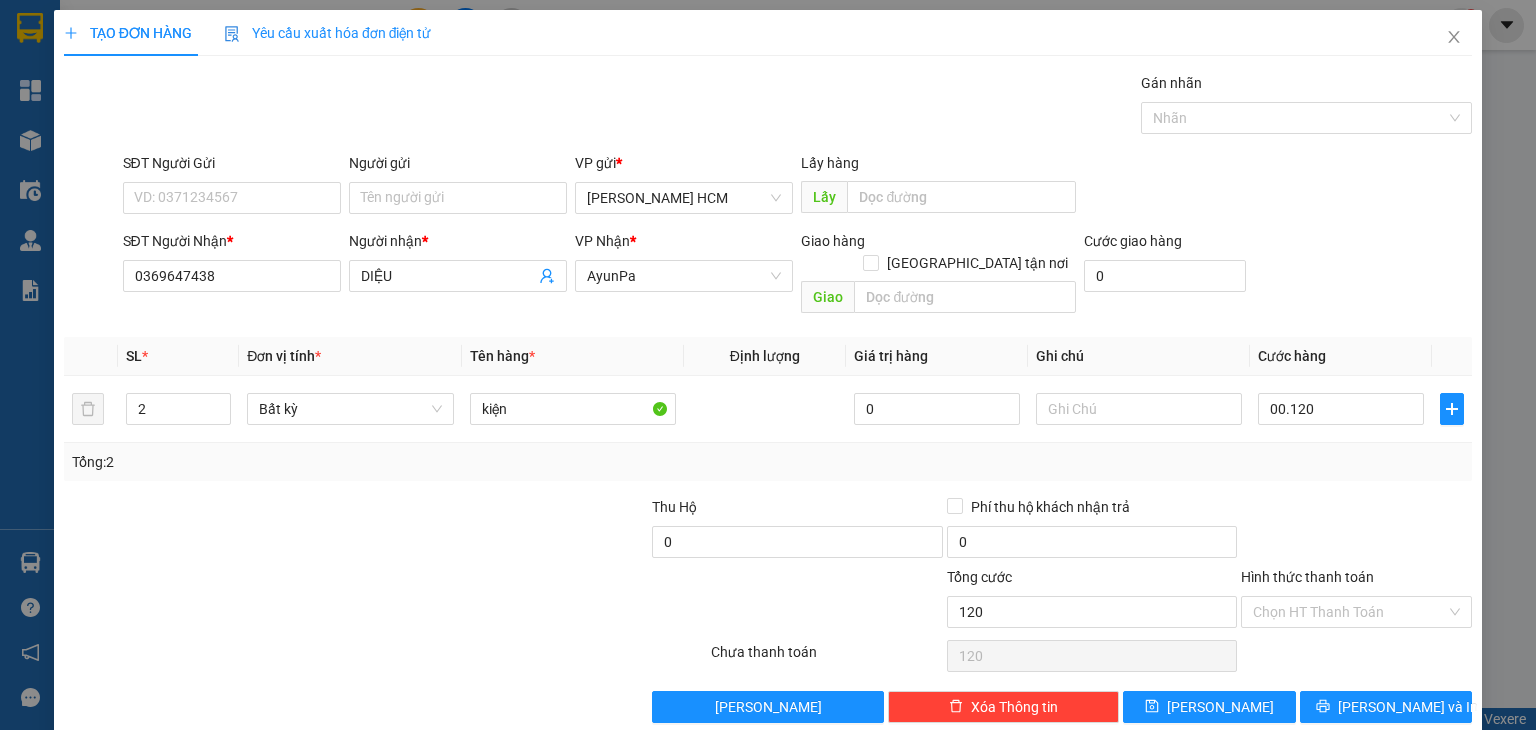 type on "120.000" 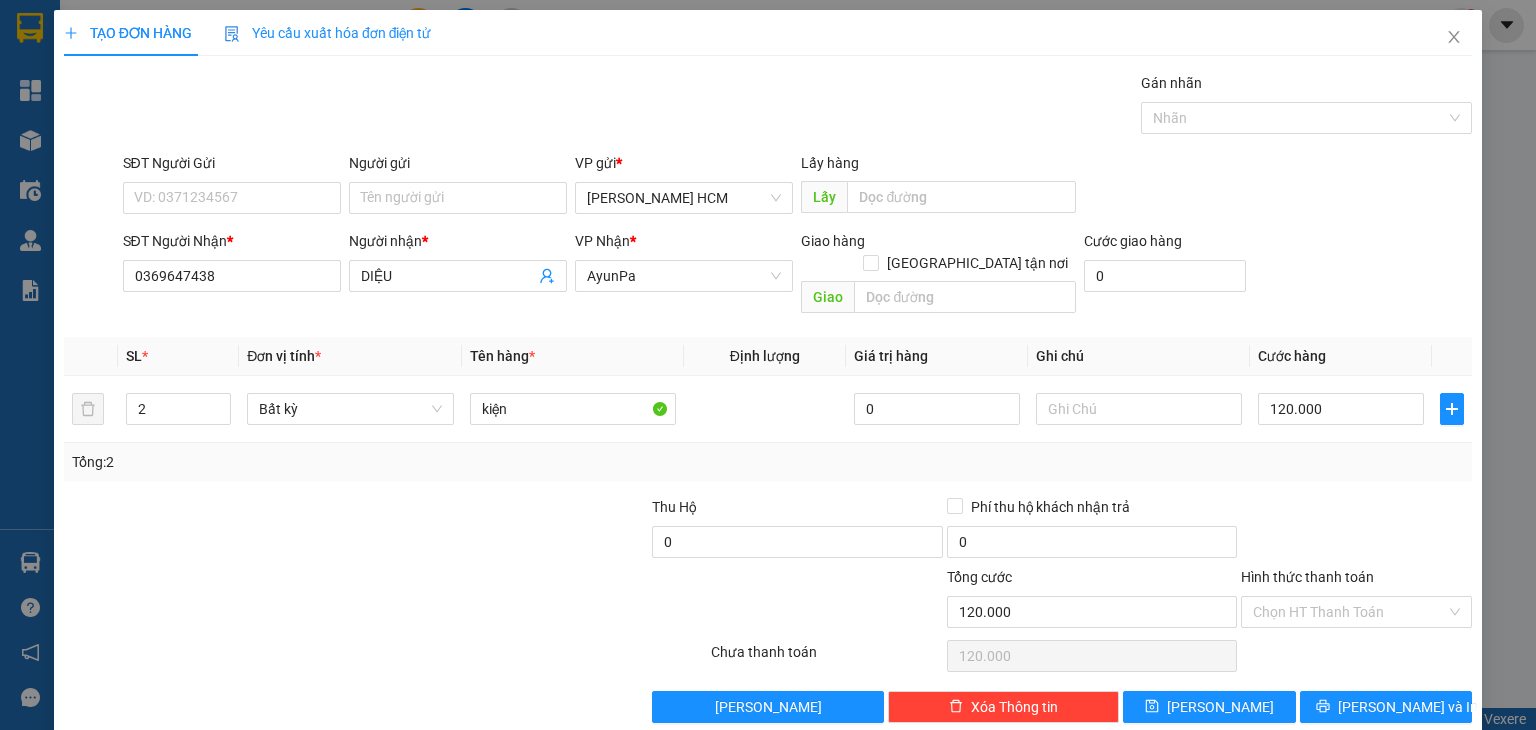 click on "TẠO ĐƠN HÀNG Yêu cầu xuất hóa đơn điện tử Transit Pickup Surcharge Ids Transit Deliver Surcharge Ids Transit Deliver Surcharge Transit Deliver Surcharge Gói vận chuyển  * Tiêu chuẩn Gán nhãn   Nhãn SĐT Người Gửi VD: 0371234567 Người gửi Tên người gửi VP gửi  * [PERSON_NAME] HCM Lấy hàng Lấy SĐT Người Nhận  * 0369647438 Người nhận  * DIỆU VP Nhận  * AyunPa Giao hàng Giao tận nơi Giao Cước giao hàng 0 SL  * Đơn vị tính  * Tên hàng  * Định lượng Giá trị hàng Ghi chú Cước hàng                   2 Bất kỳ kiện 0 120.000 Tổng:  2 Thu Hộ 0 Phí thu hộ khách nhận trả 0 Tổng cước 120.000 Hình thức thanh toán Chọn HT Thanh Toán Số tiền thu trước 0 Chưa thanh toán 120.000 Chọn HT Thanh Toán Lưu nháp Xóa Thông tin [PERSON_NAME] và In" at bounding box center [768, 365] 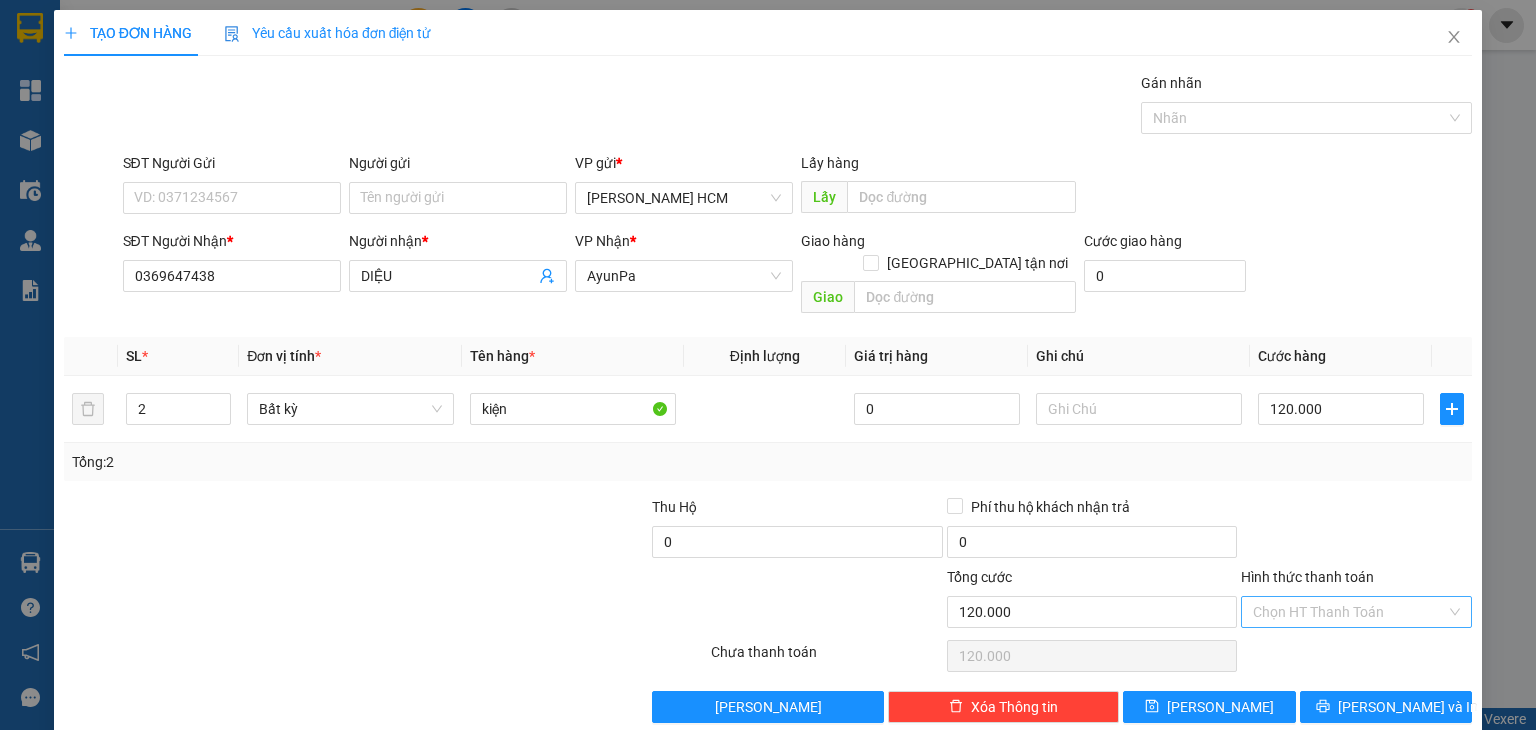 click on "Hình thức thanh toán" at bounding box center [1349, 612] 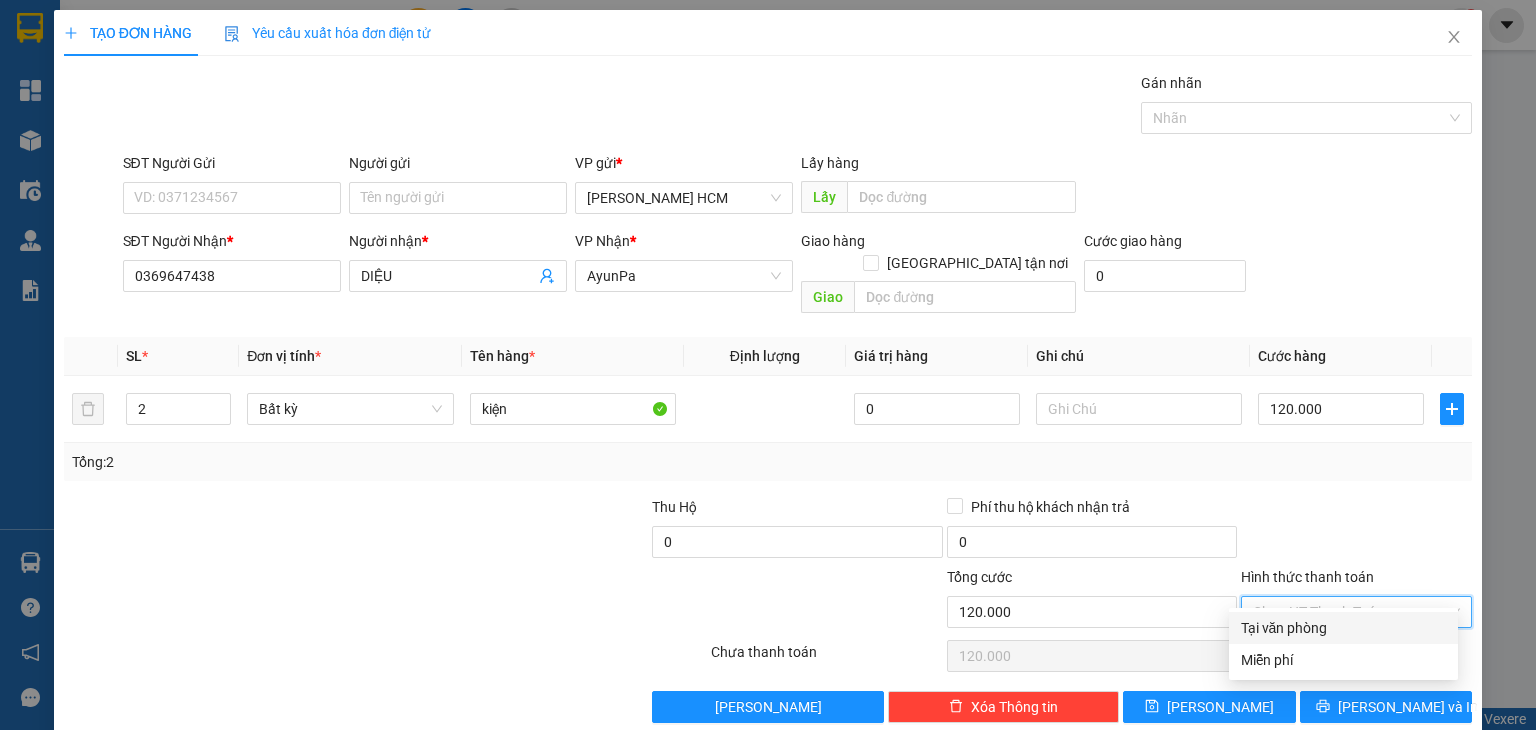click on "Tại văn phòng" at bounding box center [1343, 628] 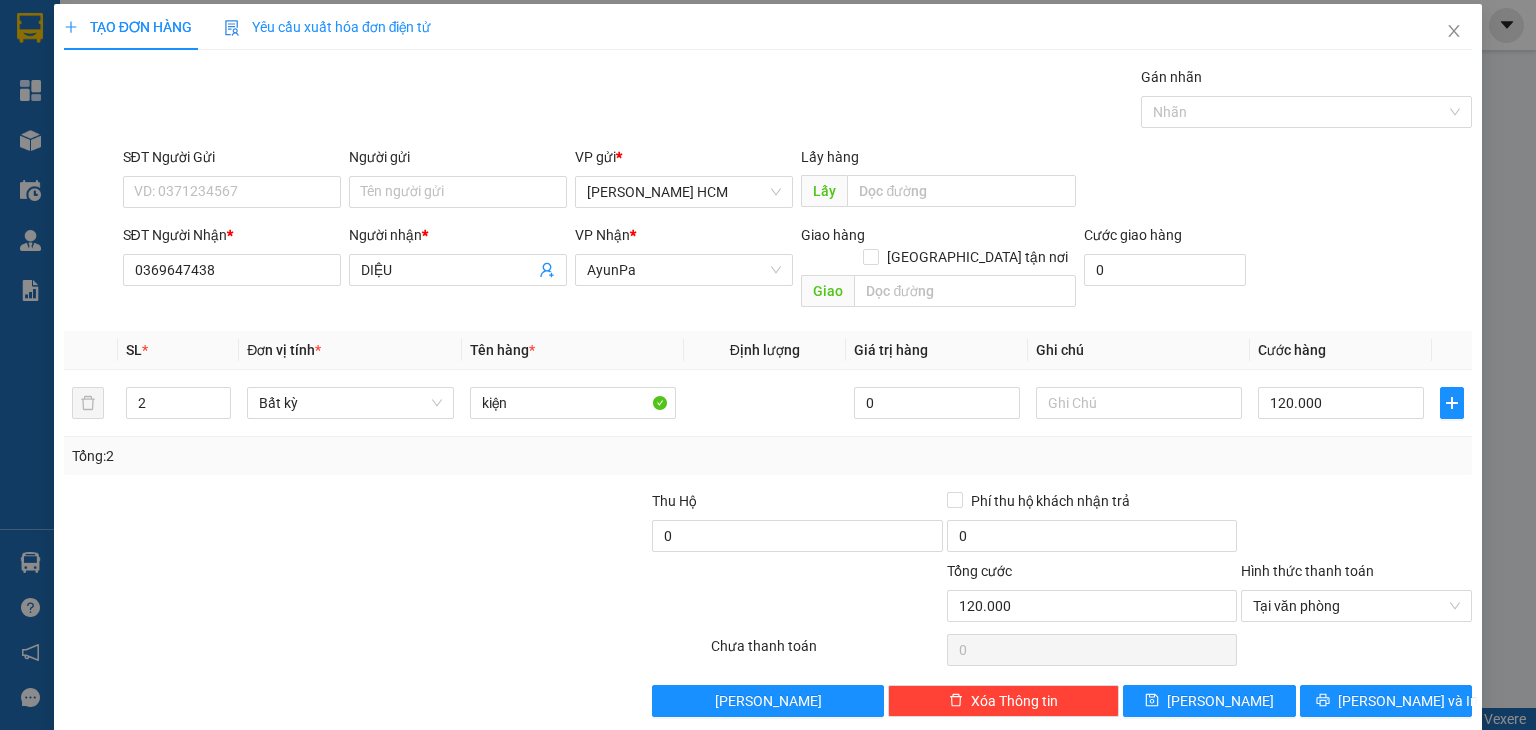 scroll, scrollTop: 8, scrollLeft: 0, axis: vertical 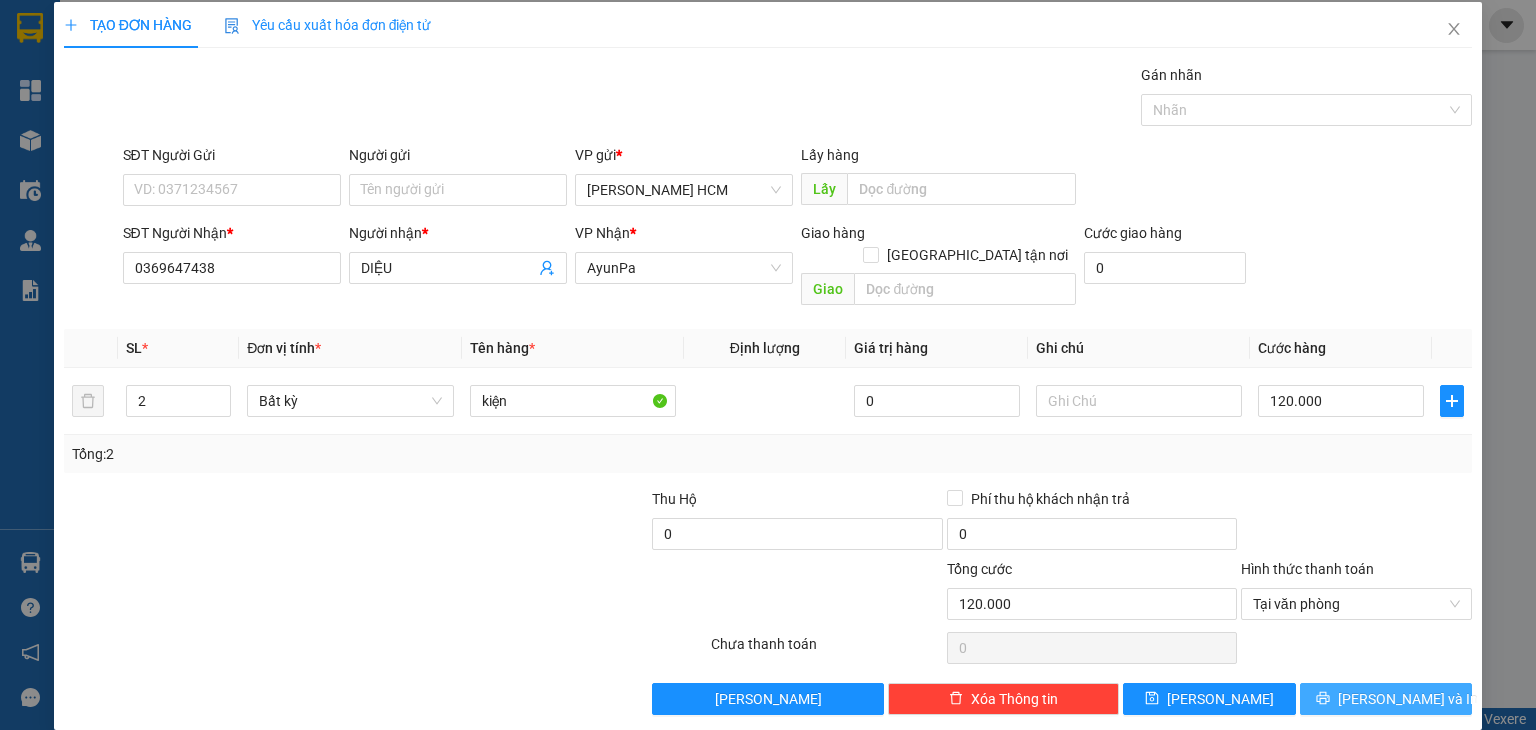 click on "[PERSON_NAME] và In" at bounding box center (1386, 699) 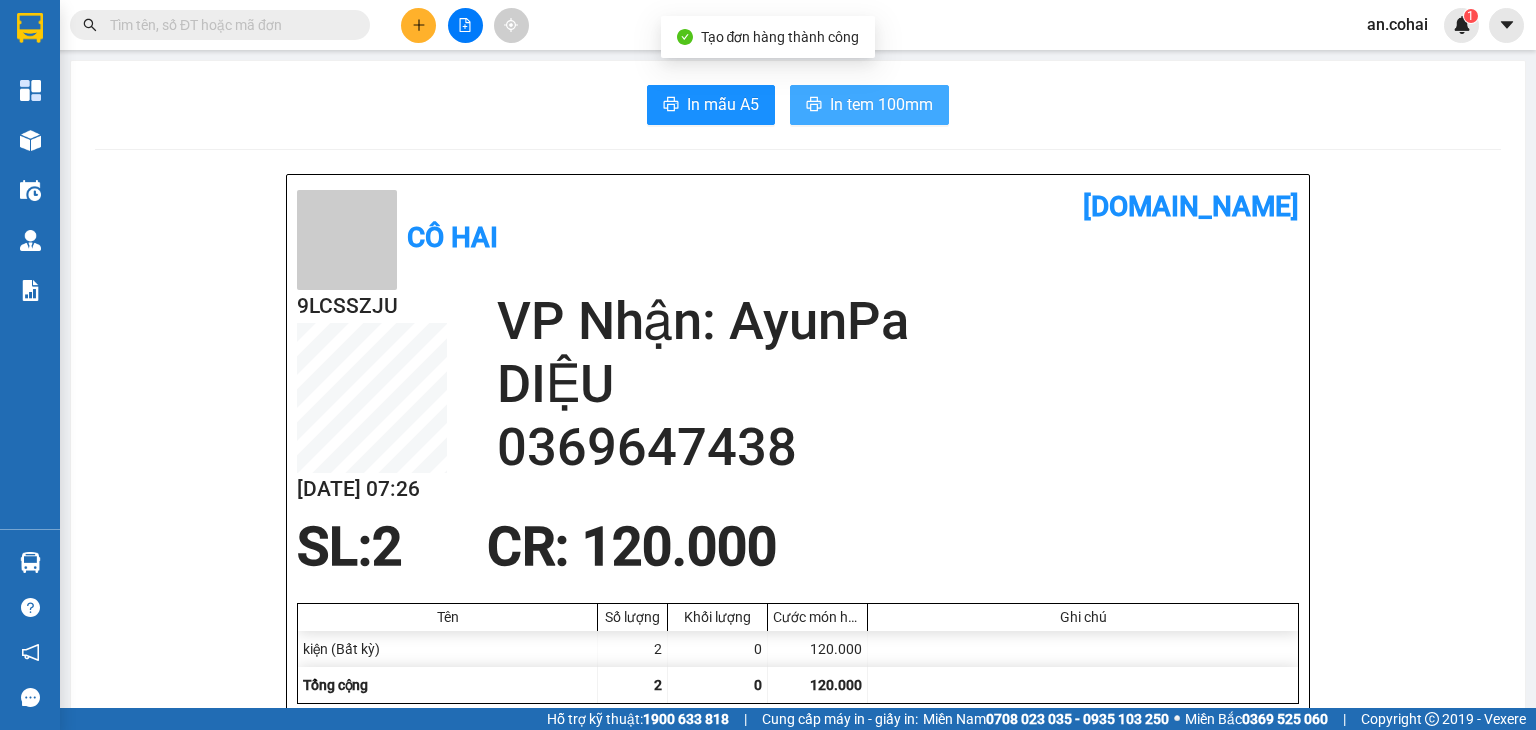 click on "In tem 100mm" at bounding box center [881, 104] 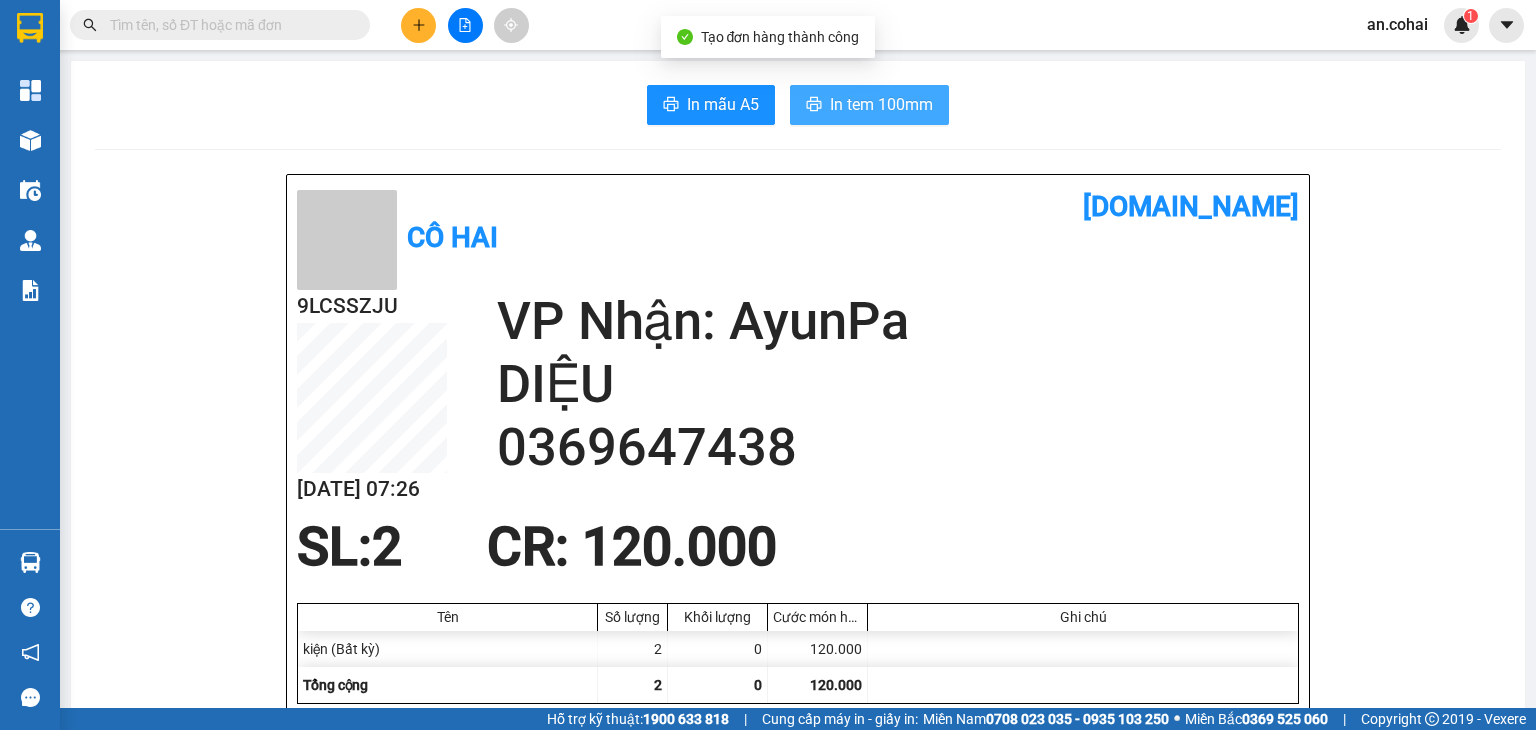 scroll, scrollTop: 0, scrollLeft: 0, axis: both 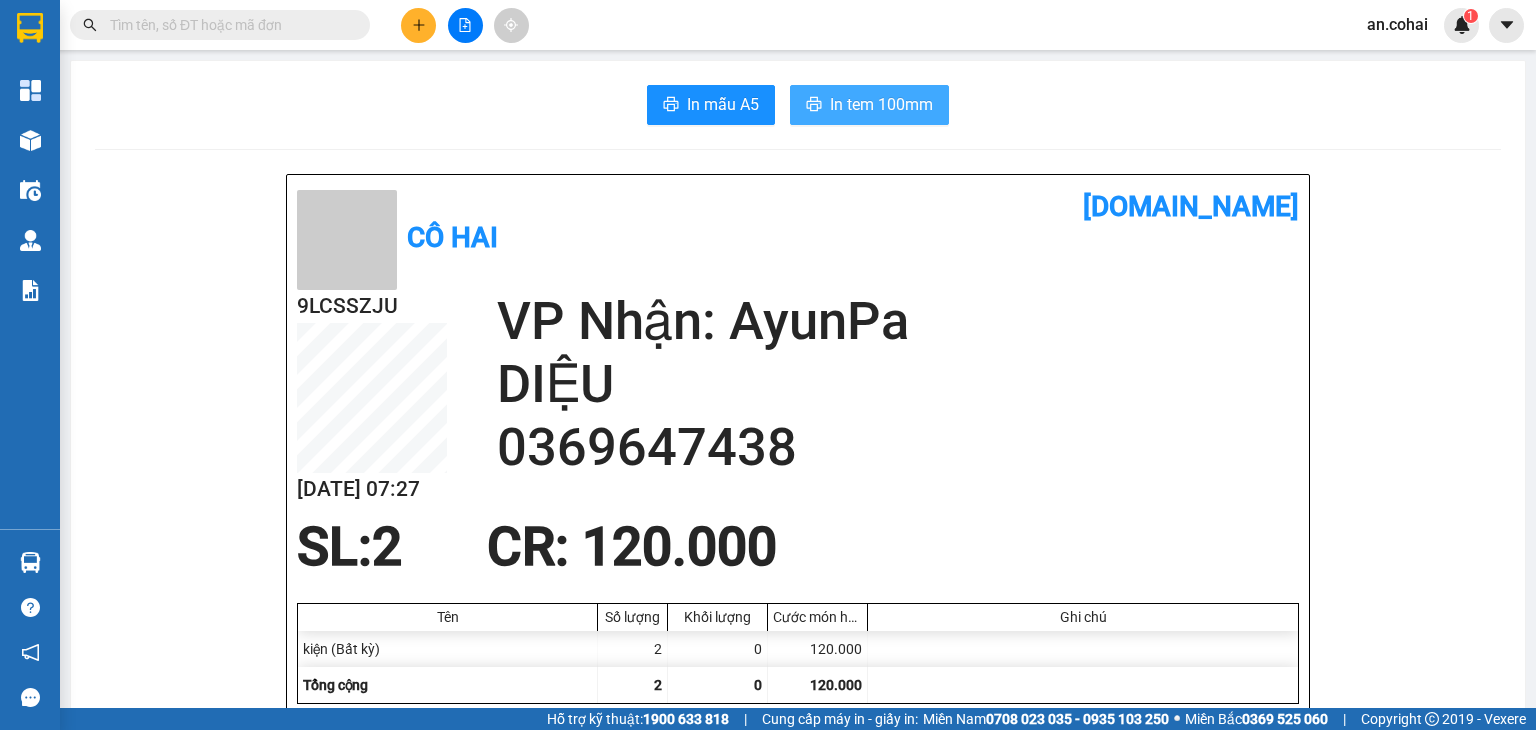 click on "In tem 100mm" at bounding box center (881, 104) 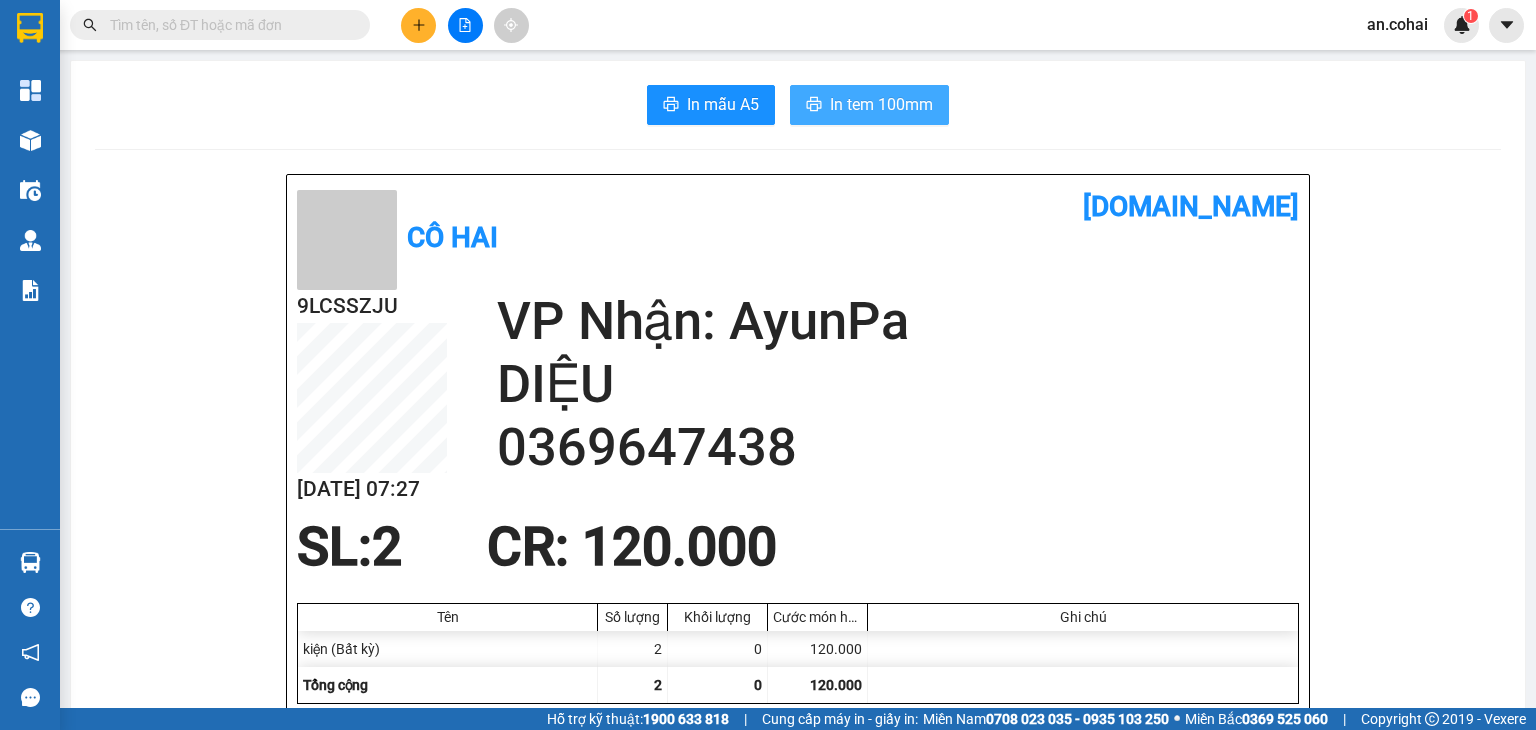 scroll, scrollTop: 0, scrollLeft: 0, axis: both 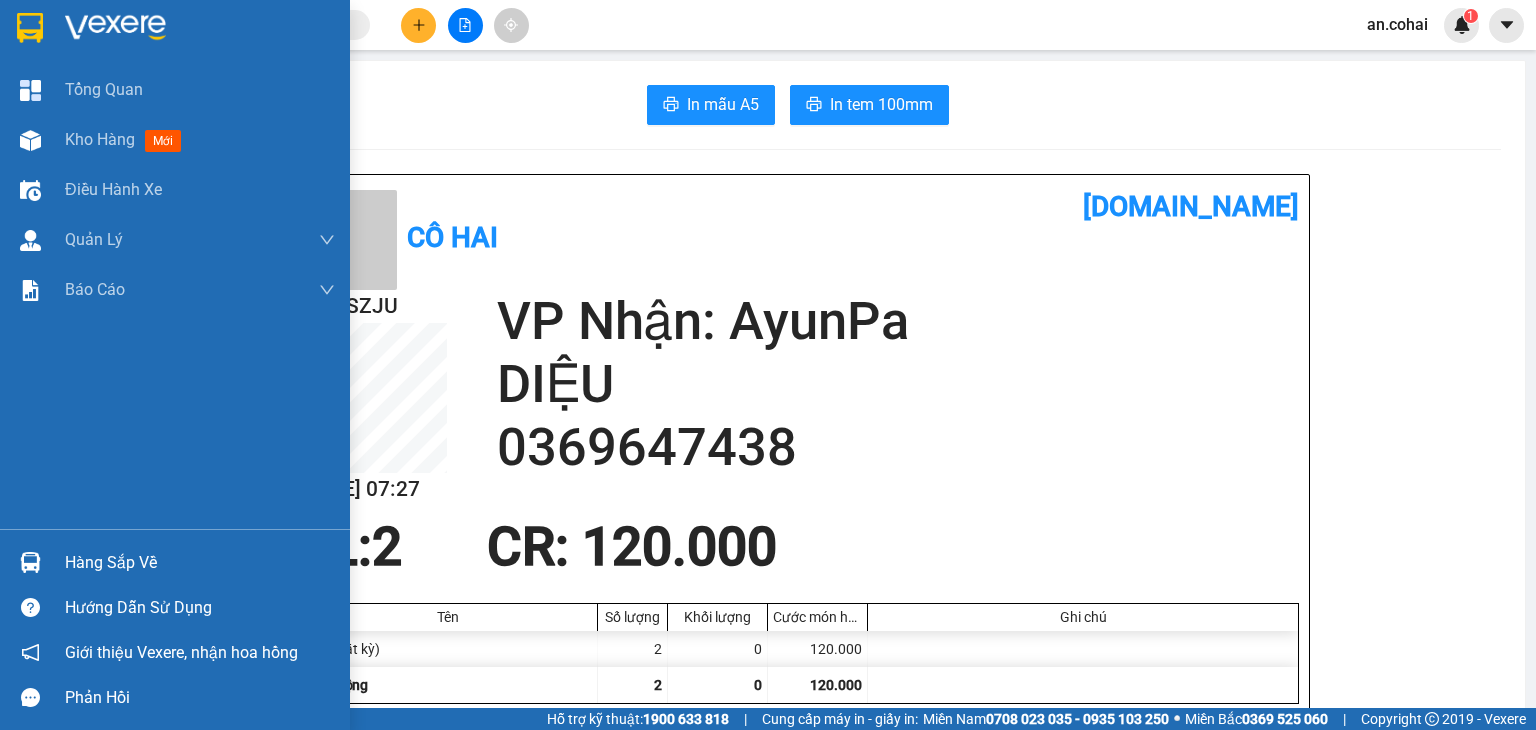 drag, startPoint x: 88, startPoint y: 552, endPoint x: 163, endPoint y: 548, distance: 75.10659 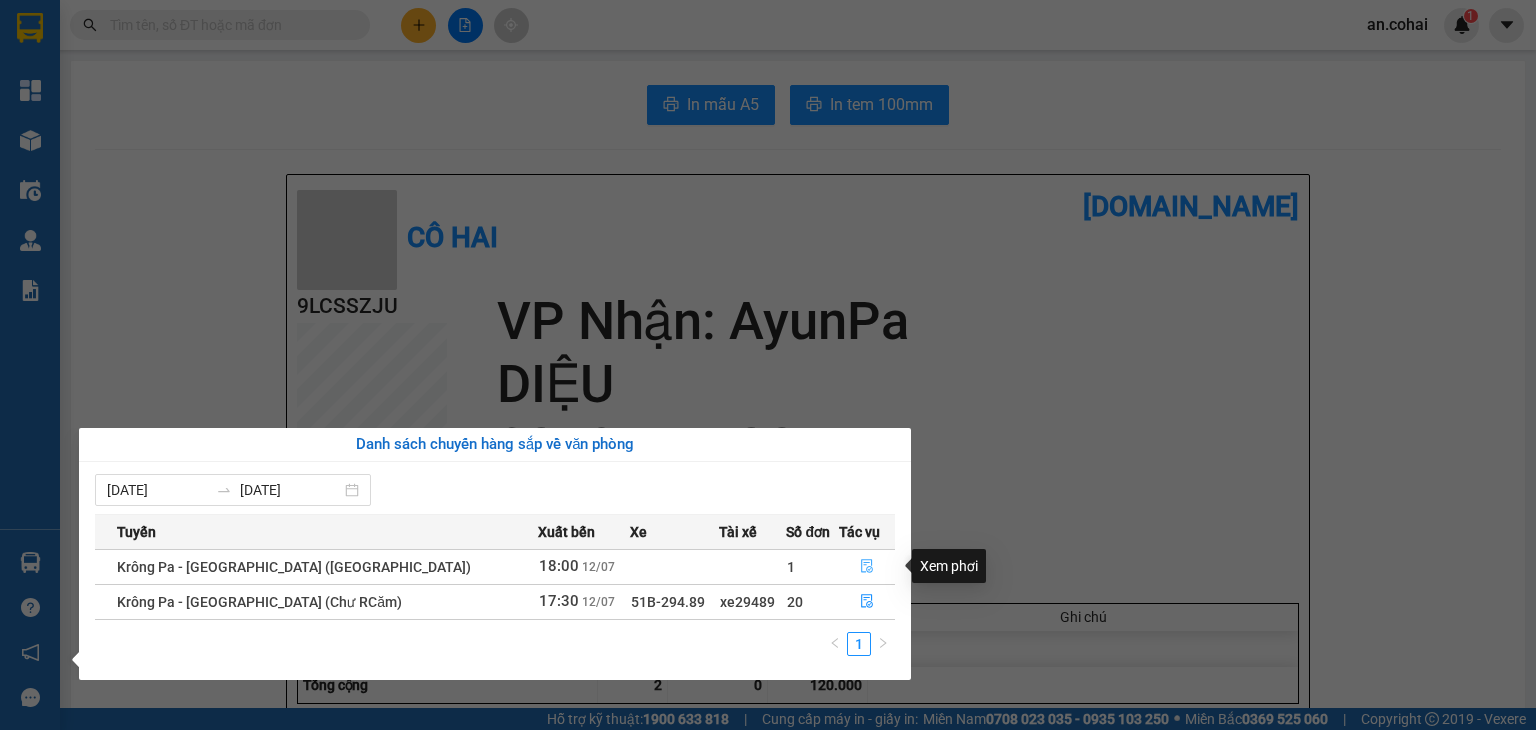 click 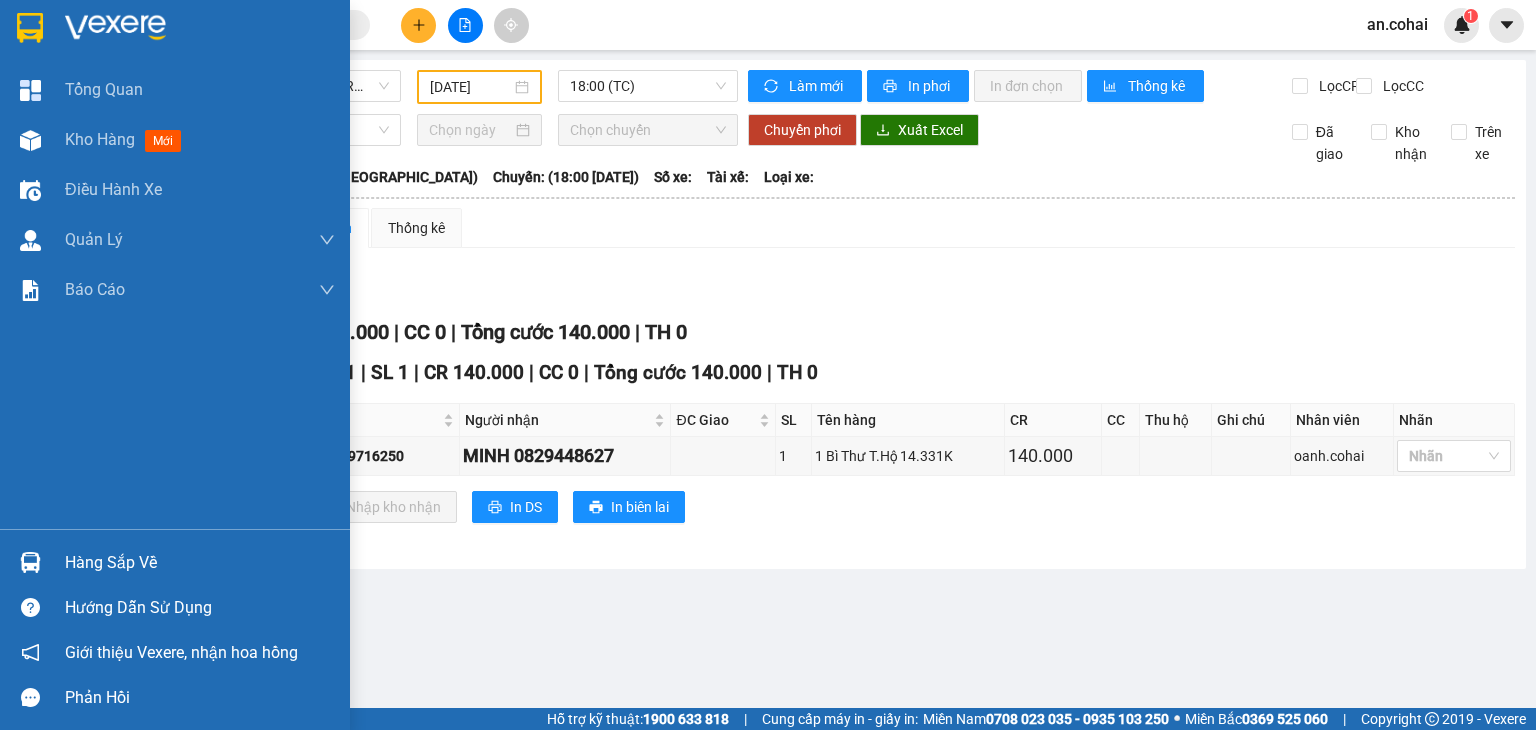 click on "Hàng sắp về" at bounding box center [200, 563] 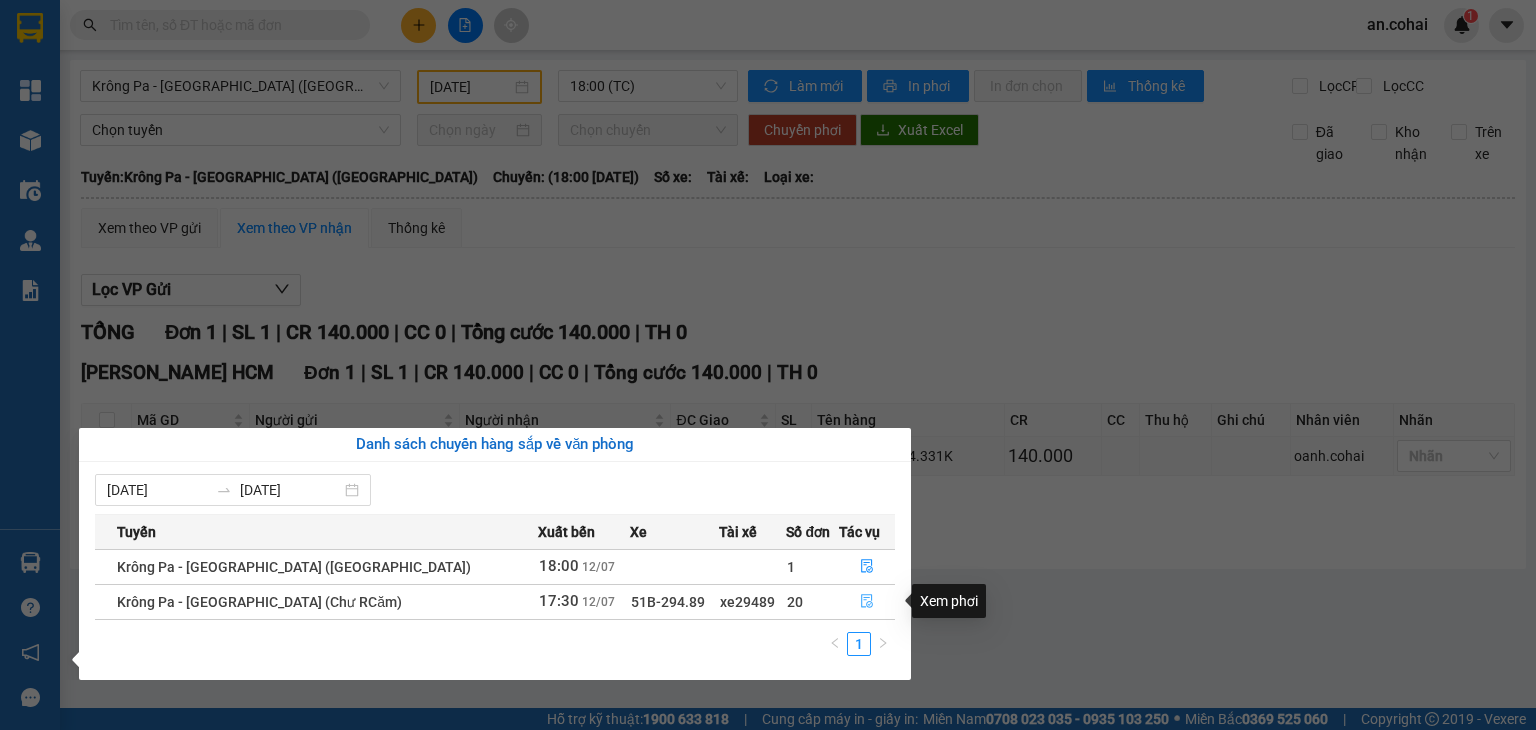 click 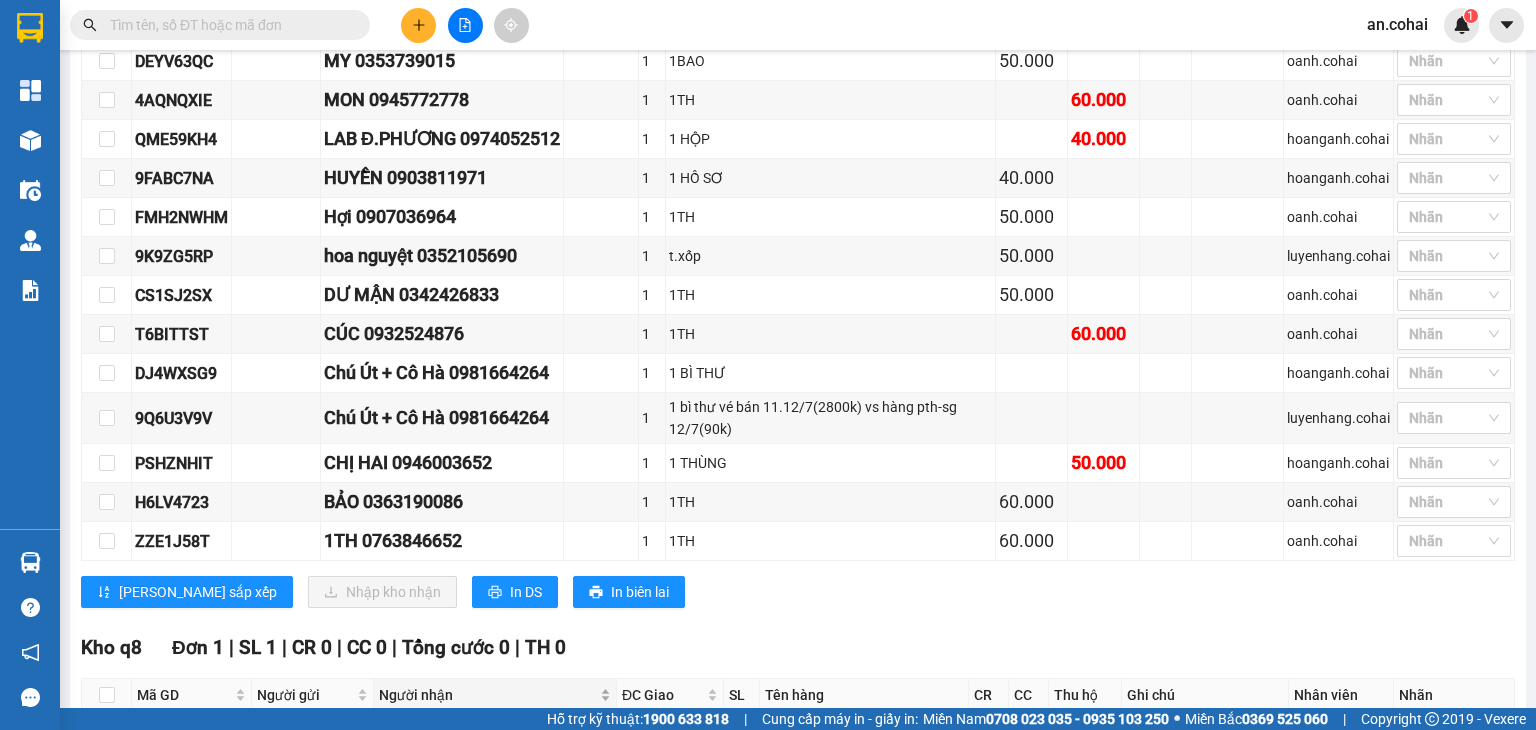 scroll, scrollTop: 1000, scrollLeft: 0, axis: vertical 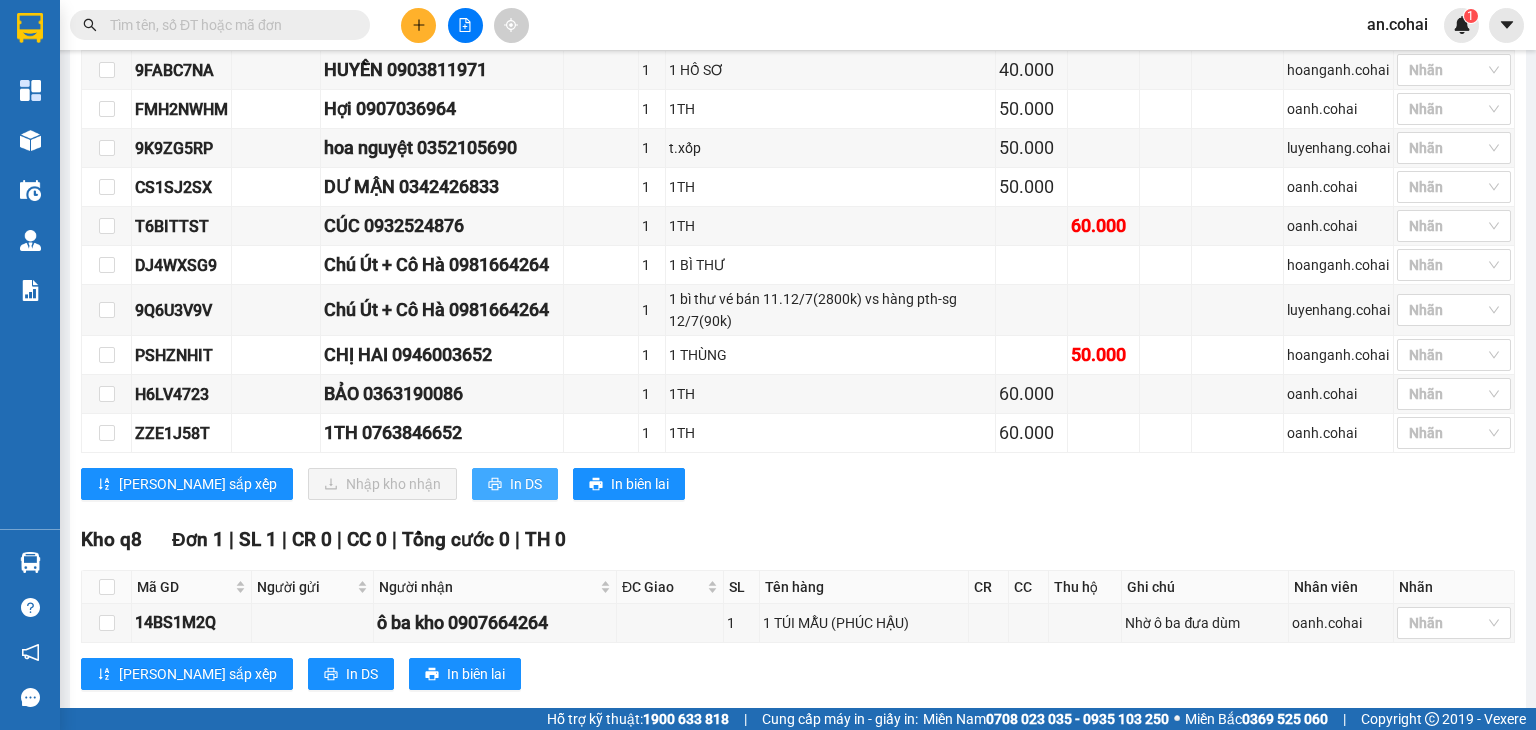 click on "In DS" at bounding box center (526, 484) 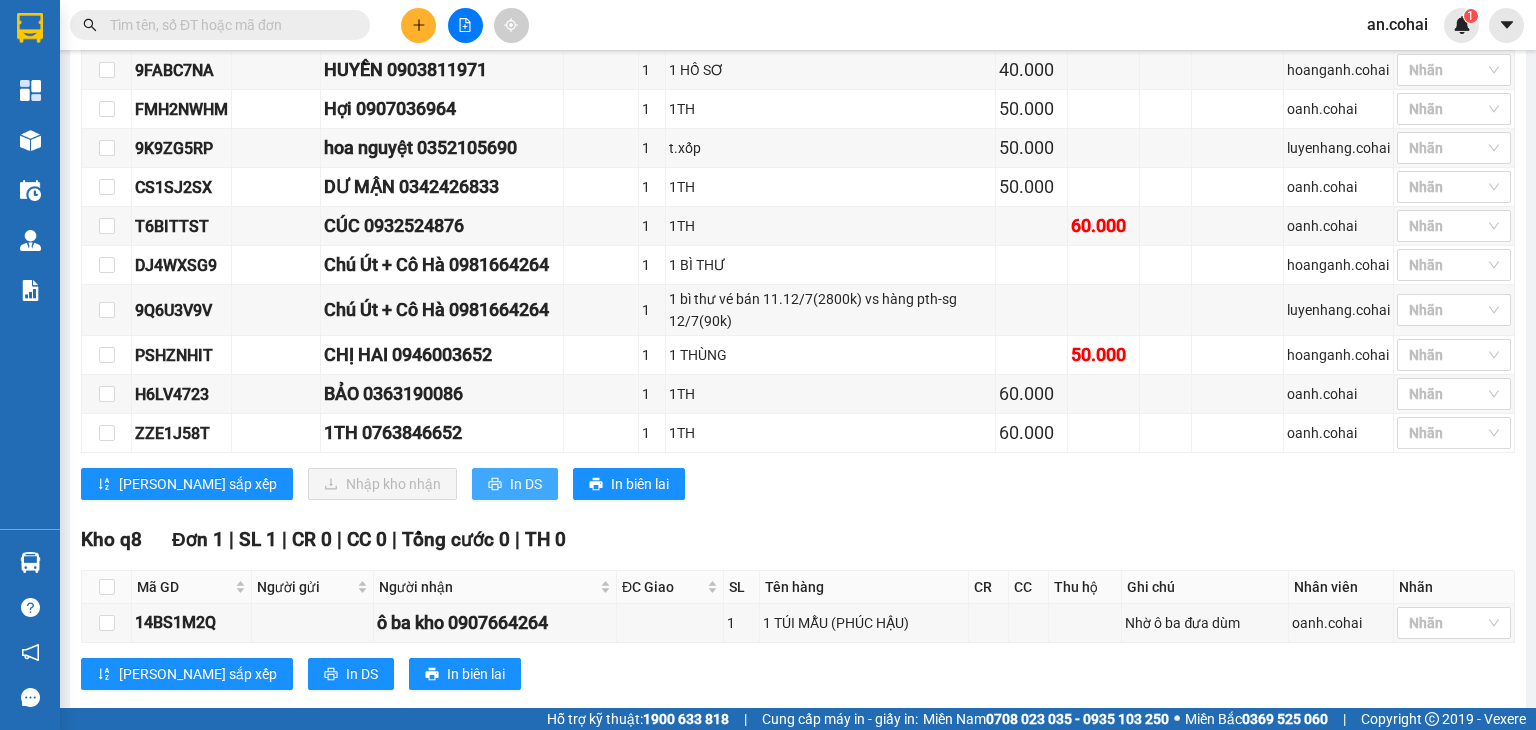 scroll, scrollTop: 0, scrollLeft: 0, axis: both 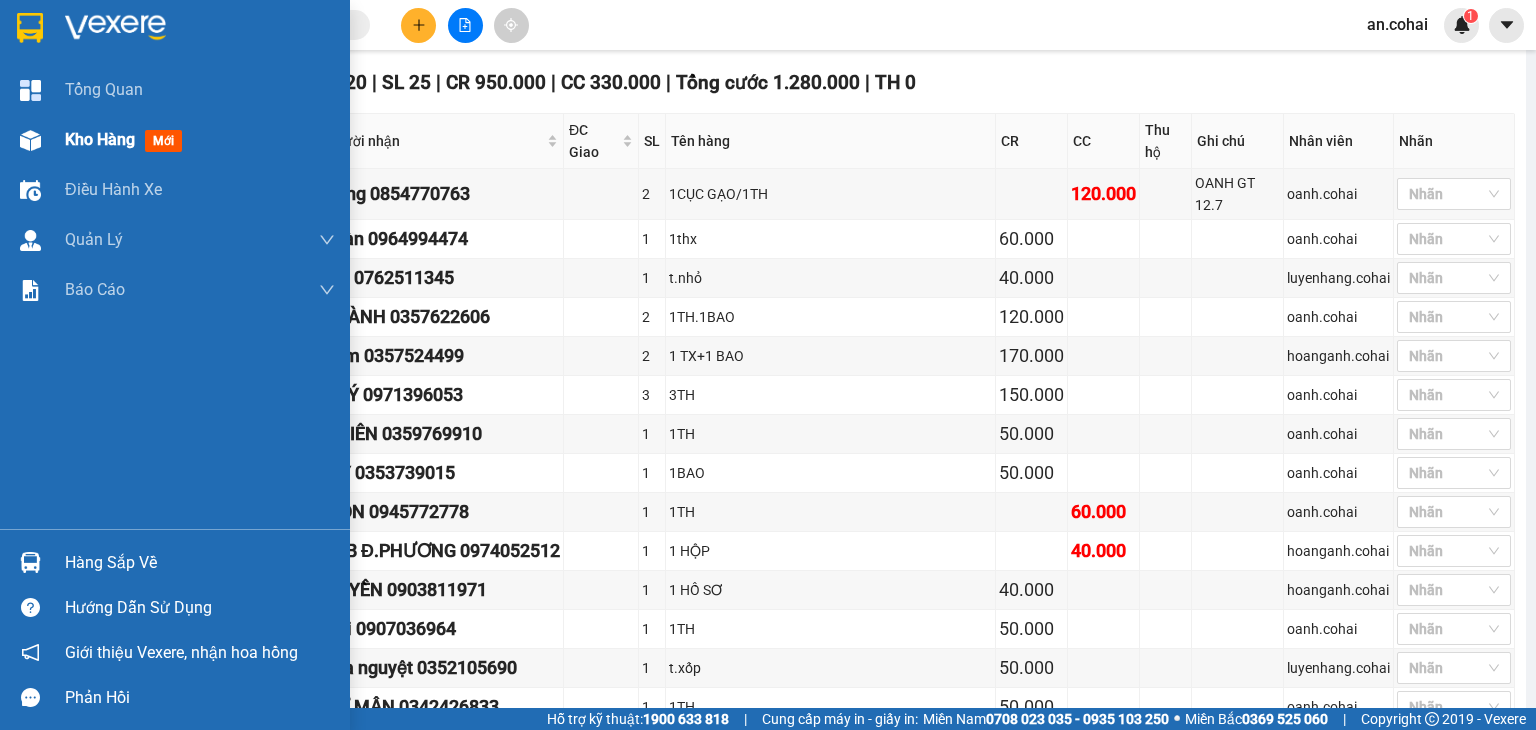 click at bounding box center [30, 140] 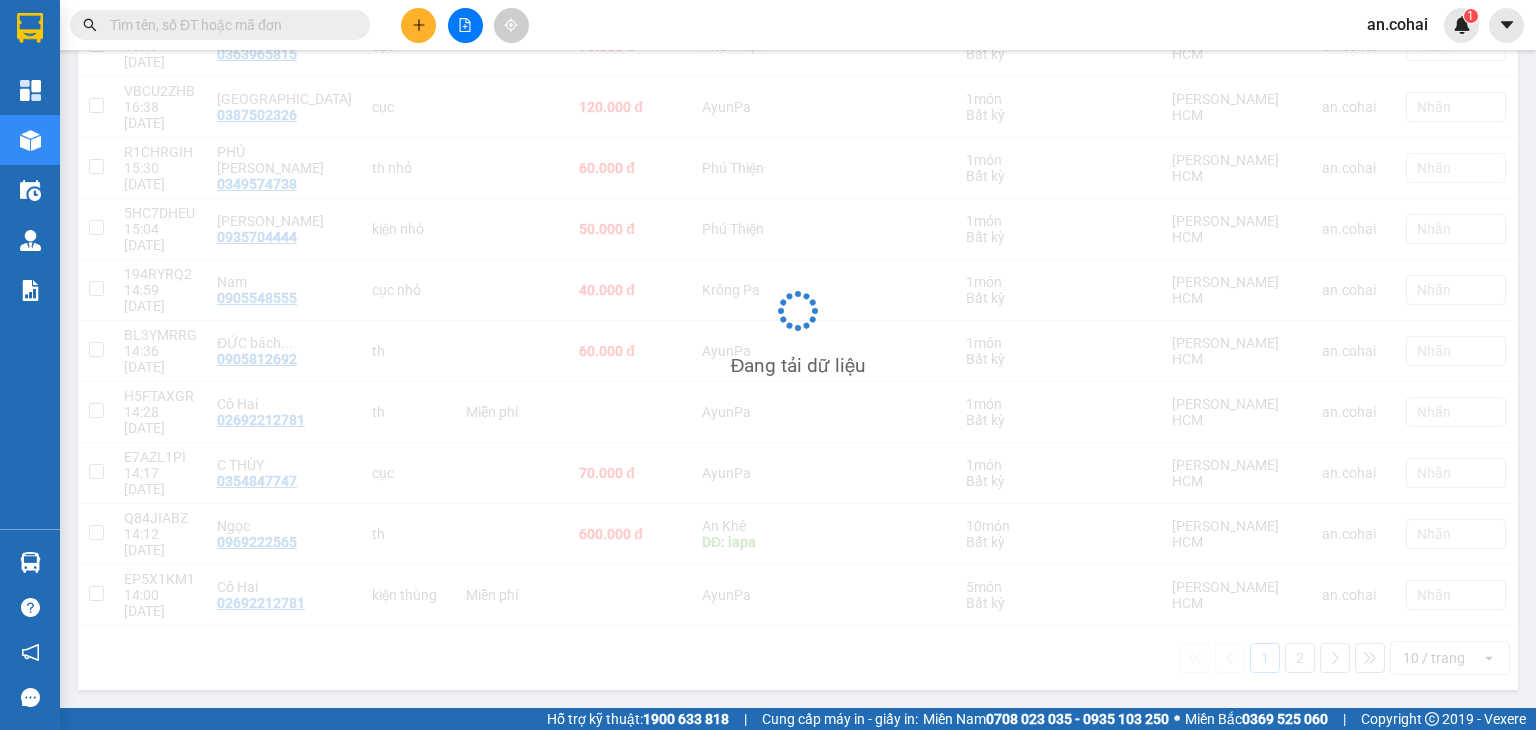 scroll, scrollTop: 152, scrollLeft: 0, axis: vertical 